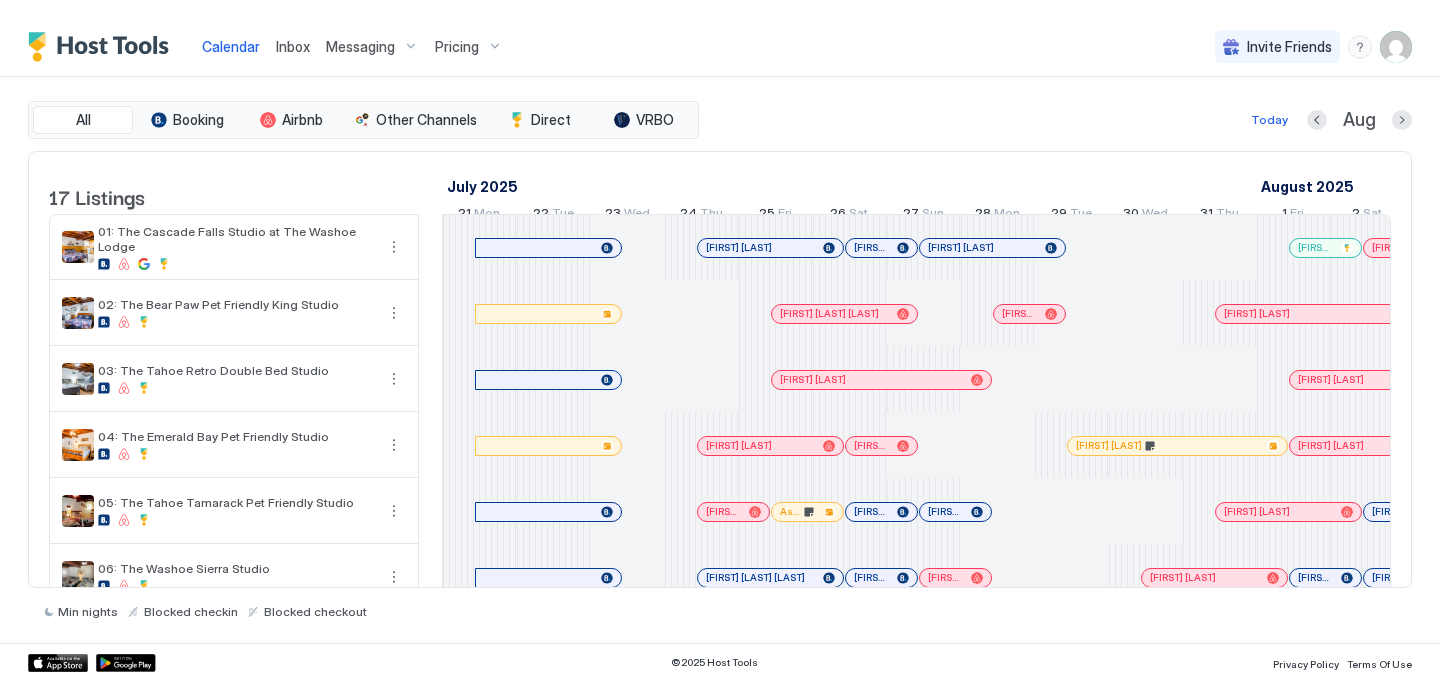 scroll, scrollTop: 0, scrollLeft: 0, axis: both 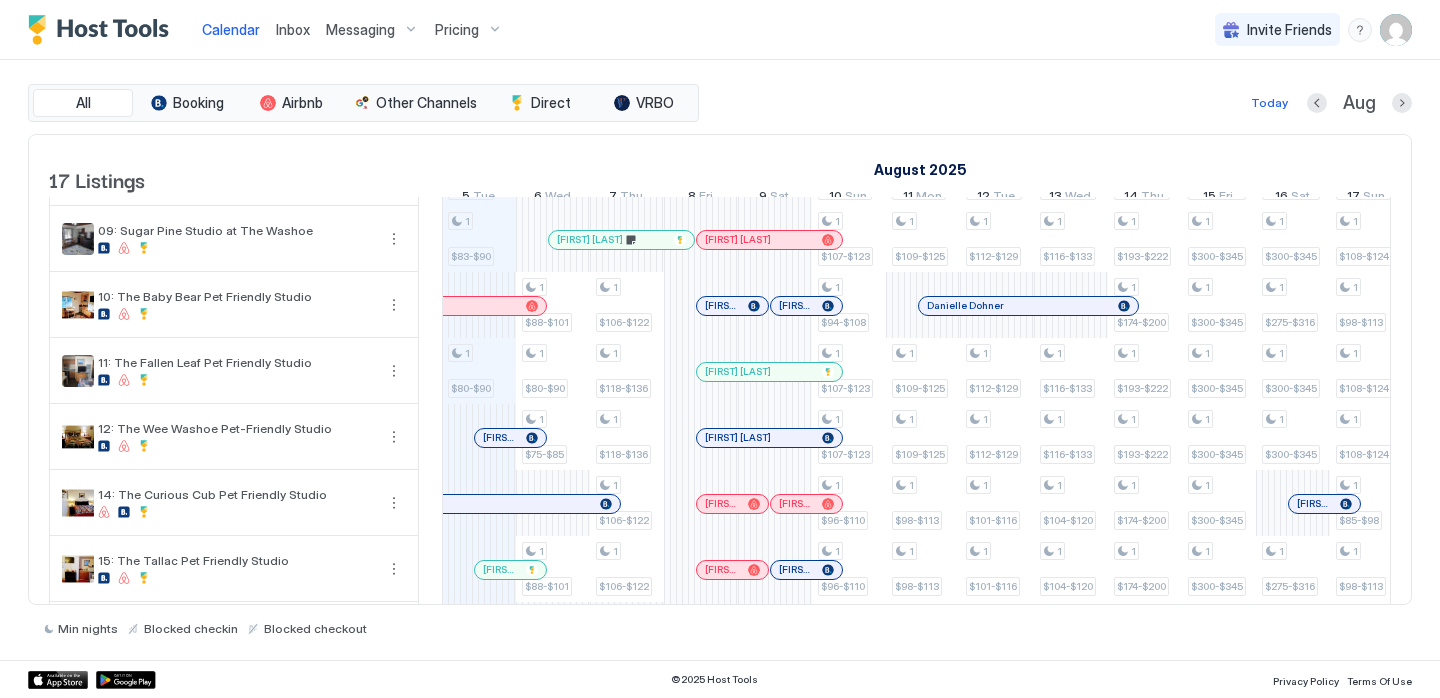 click at bounding box center [498, 438] 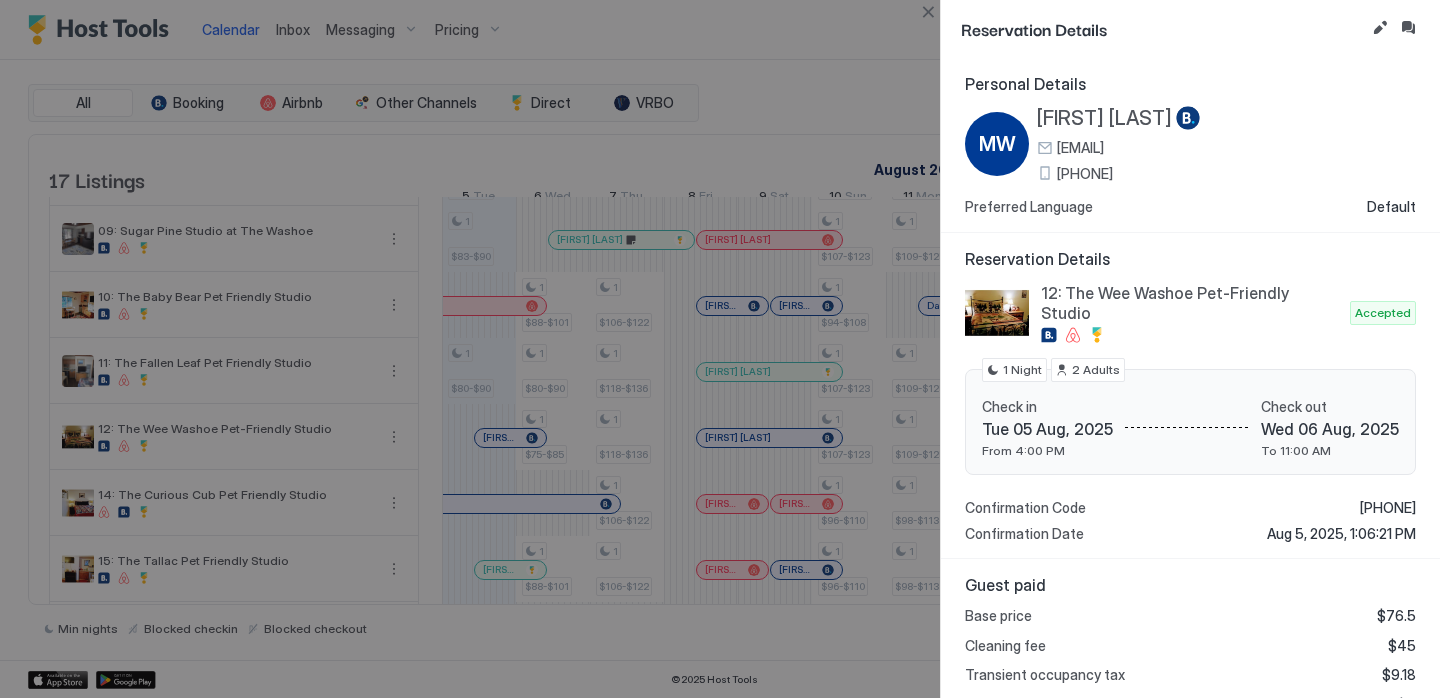 click on "[PHONE]" at bounding box center [1085, 174] 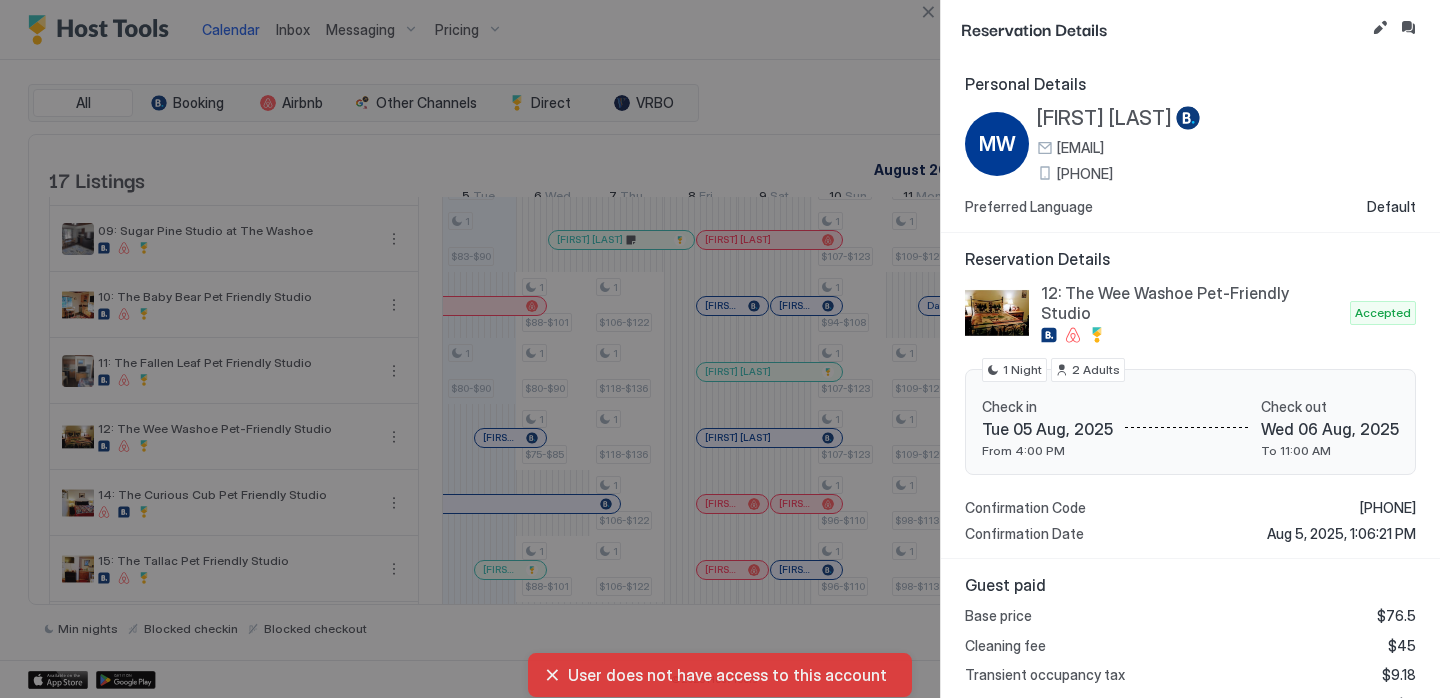 click on "[FIRST] [LAST]" at bounding box center (1104, 118) 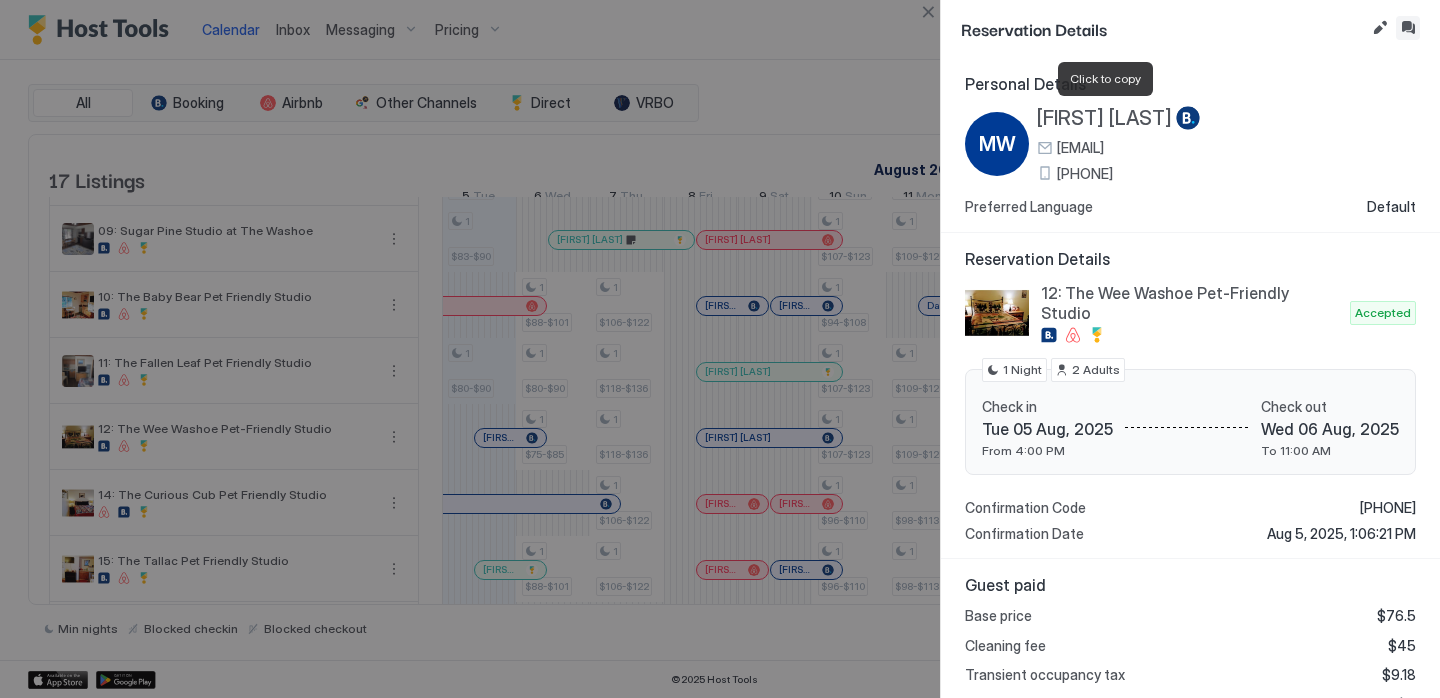 click at bounding box center [1408, 28] 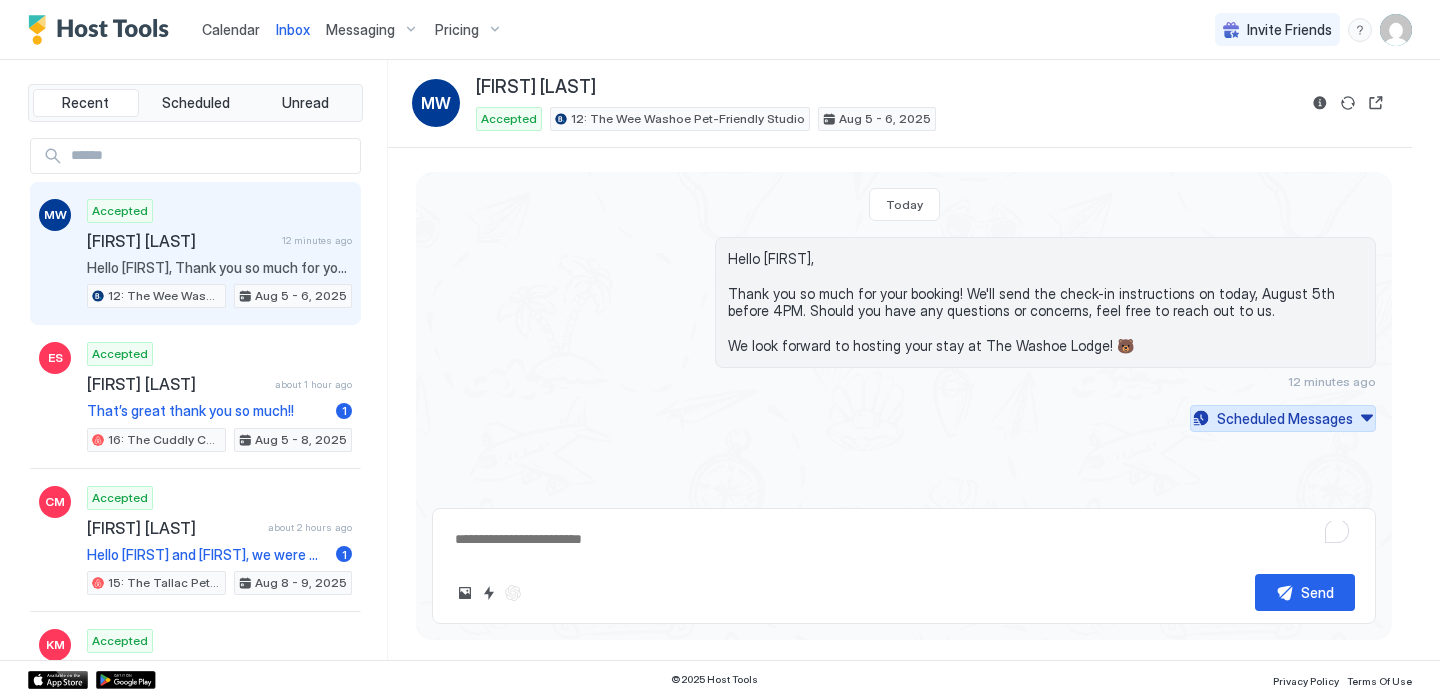 click on "Scheduled Messages" at bounding box center (1285, 418) 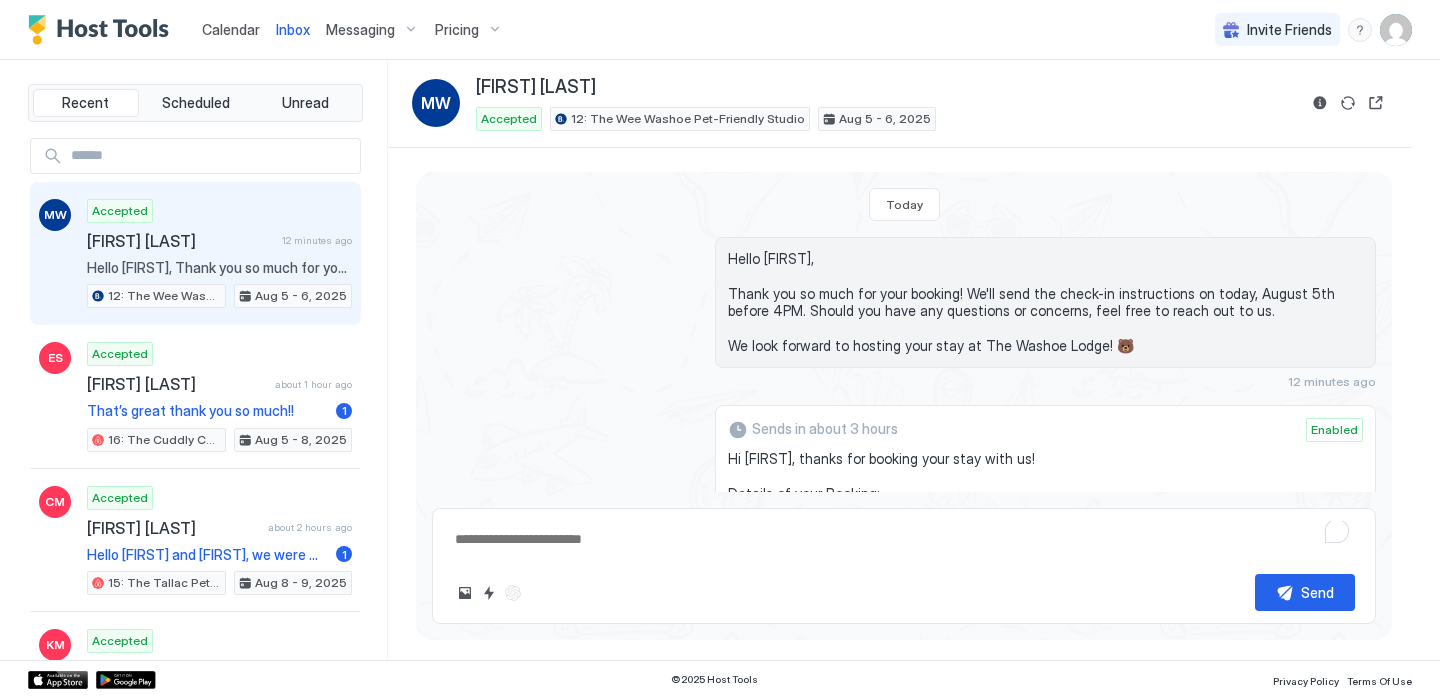scroll, scrollTop: 550, scrollLeft: 0, axis: vertical 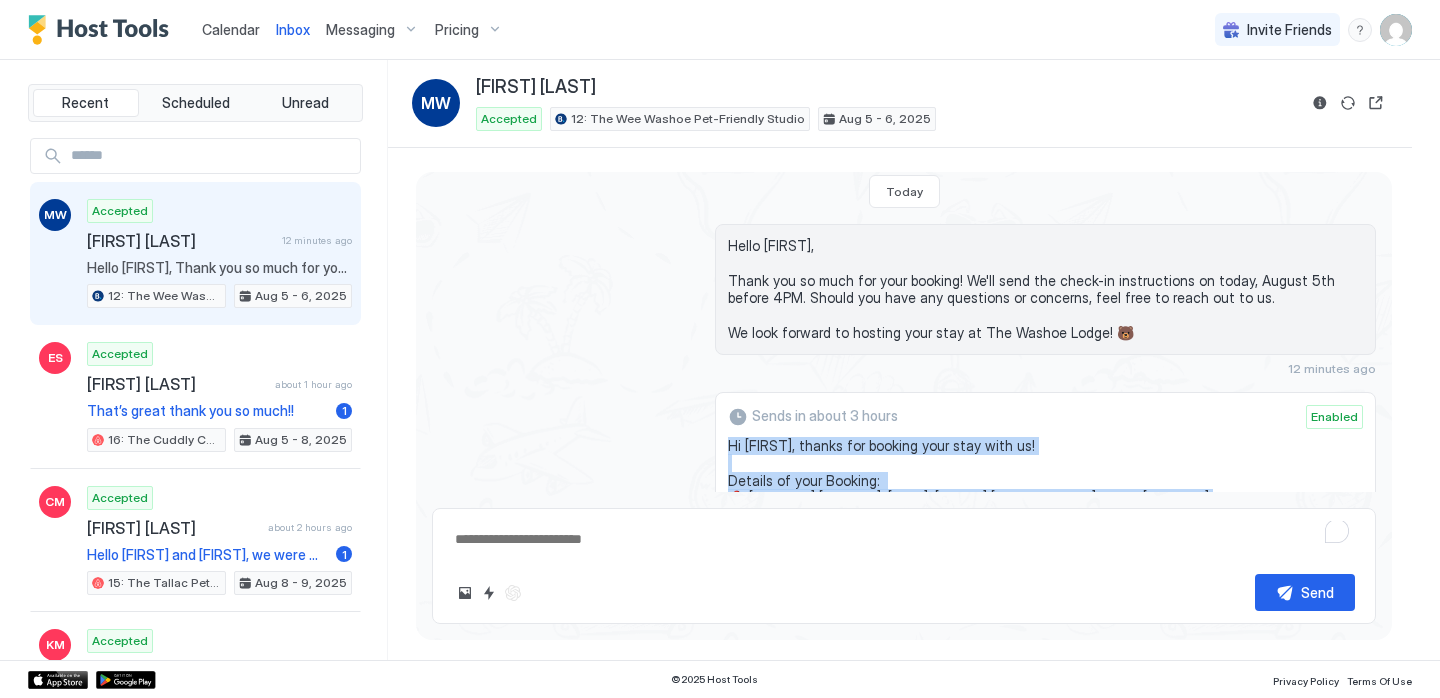drag, startPoint x: 866, startPoint y: 373, endPoint x: 726, endPoint y: 442, distance: 156.08011 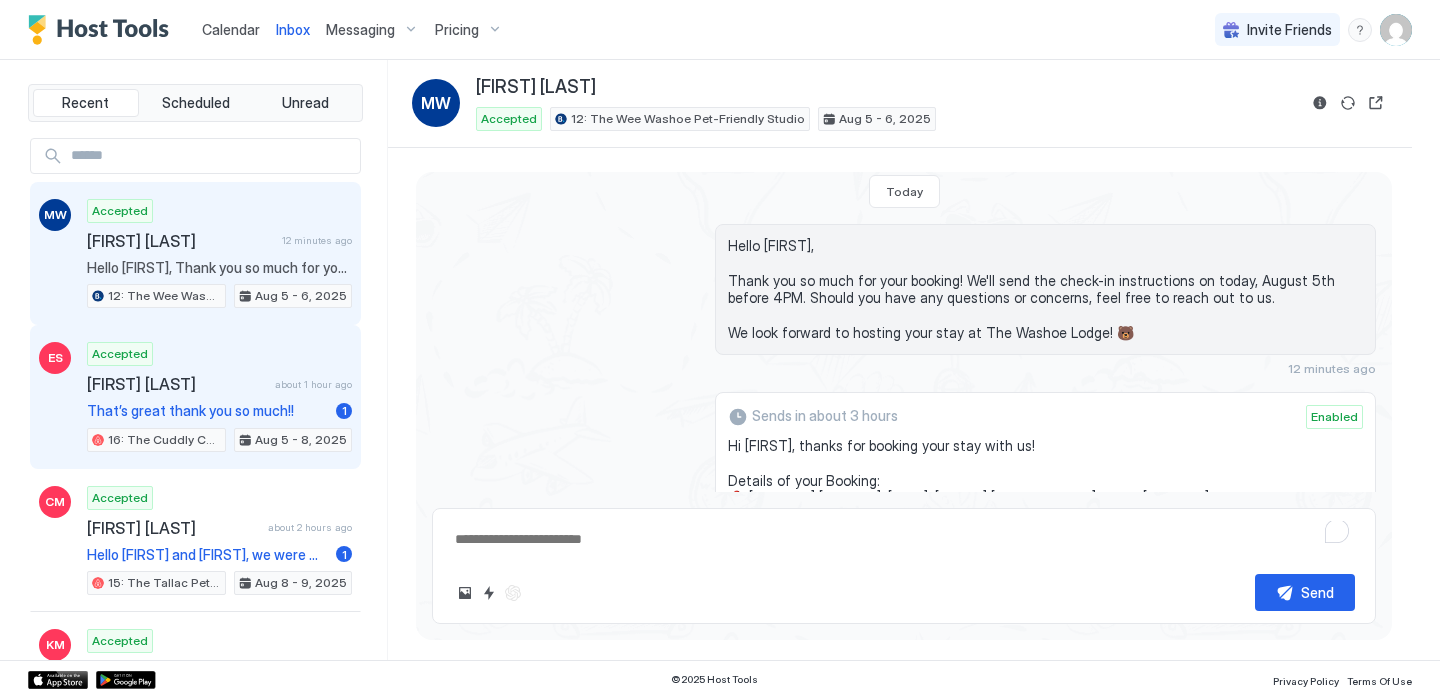 click on "That’s great thank you so much!!" at bounding box center [207, 411] 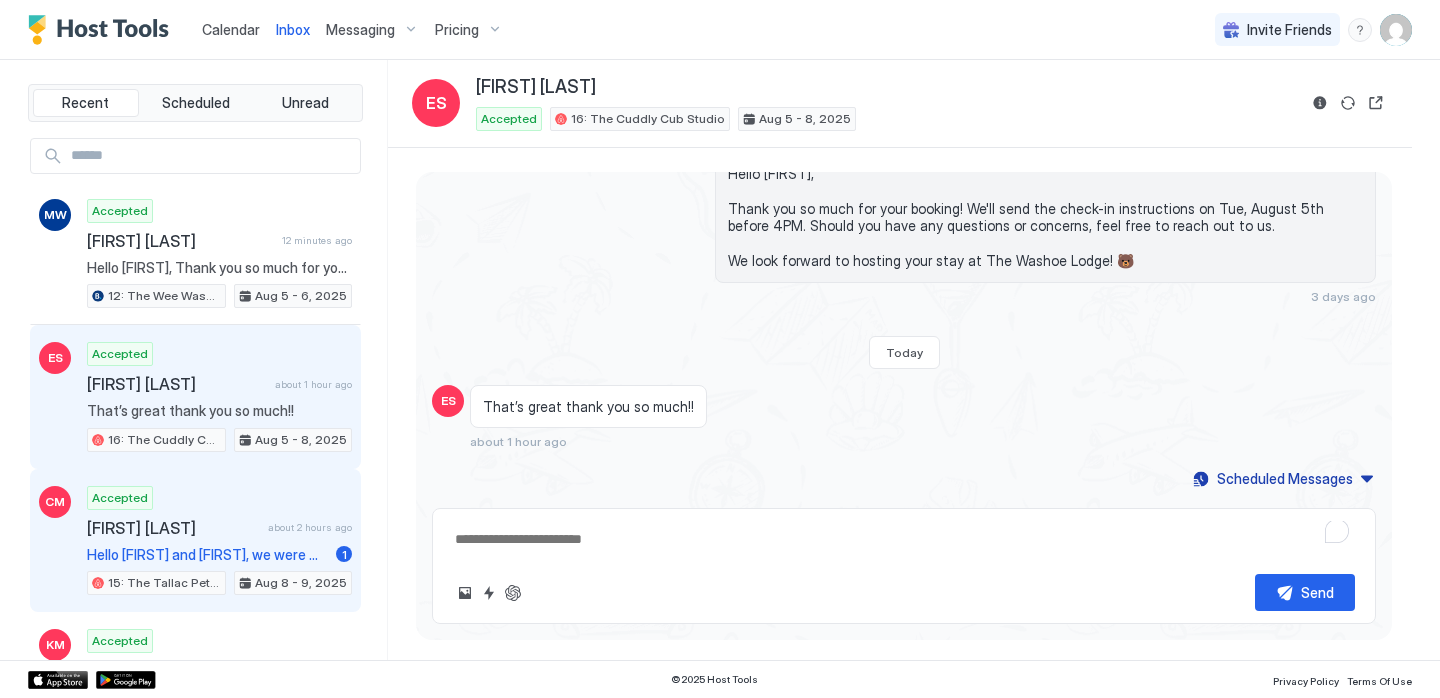 scroll, scrollTop: 85, scrollLeft: 0, axis: vertical 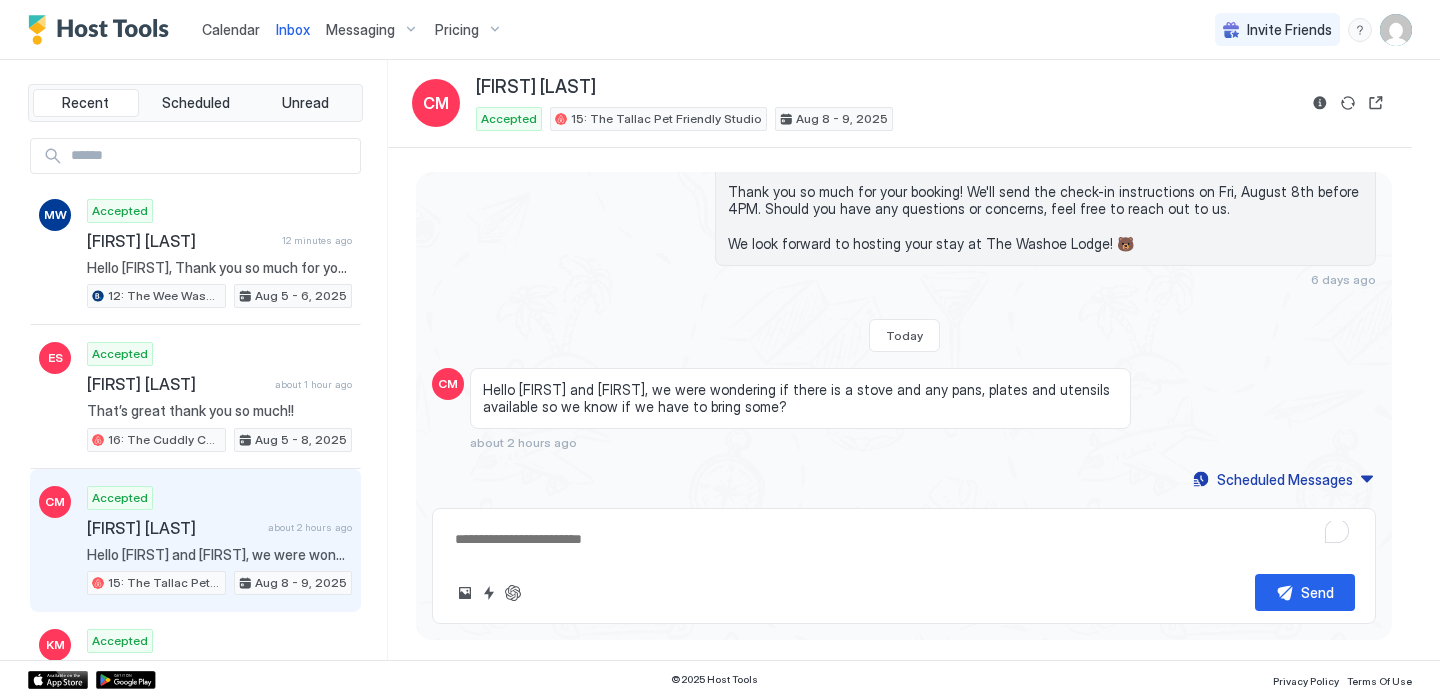 click at bounding box center (904, 539) 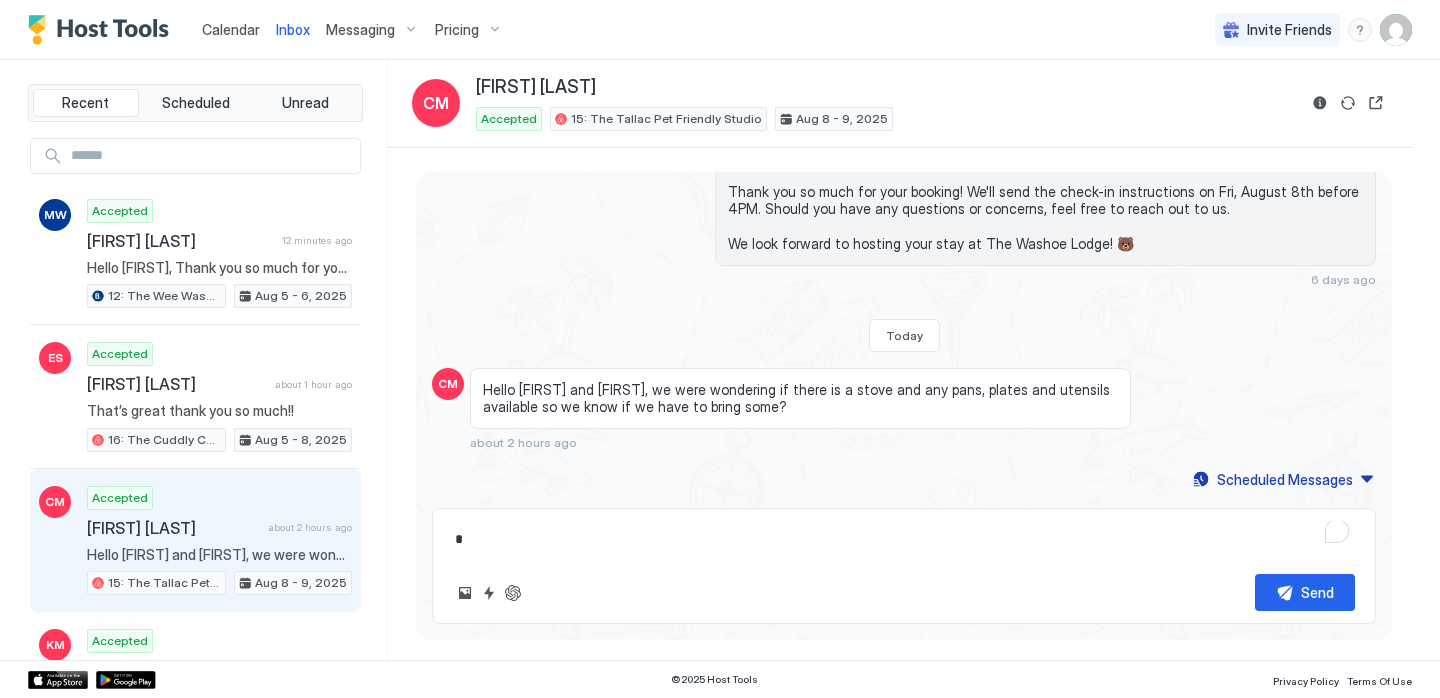 type on "*" 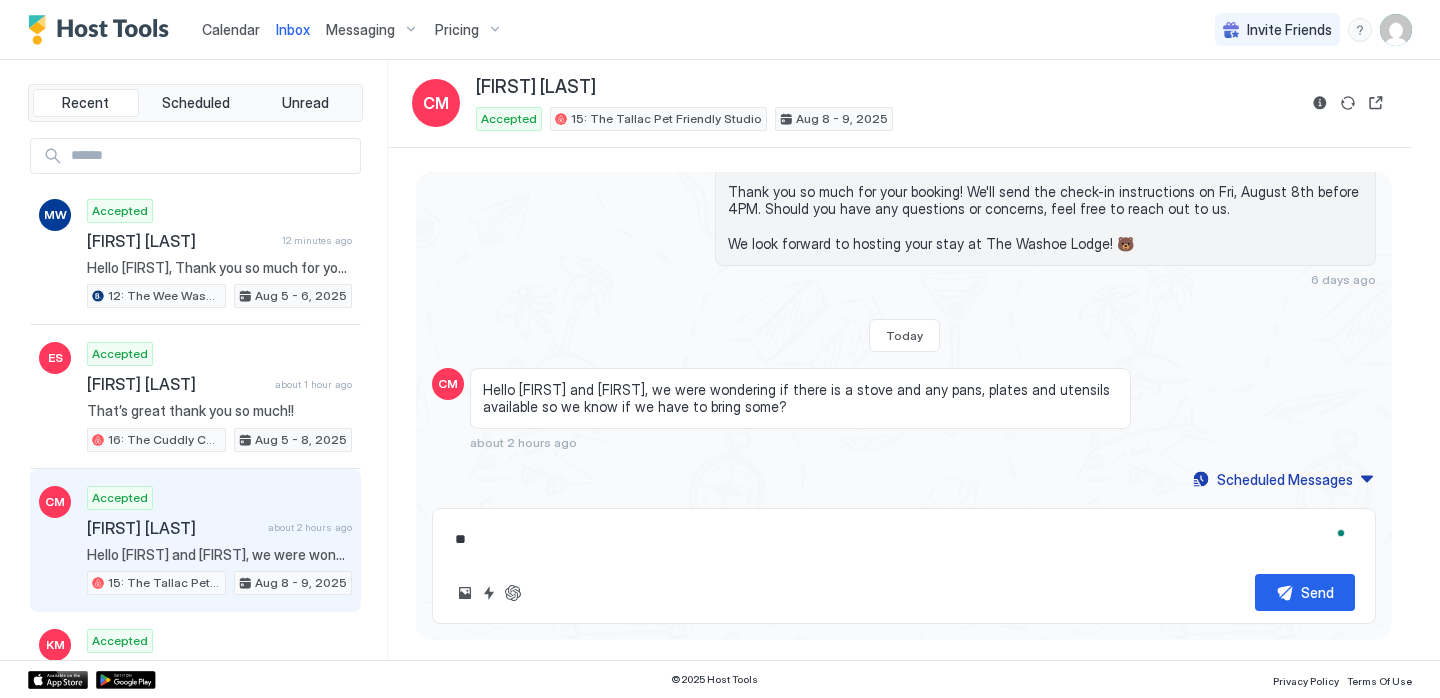 type on "*" 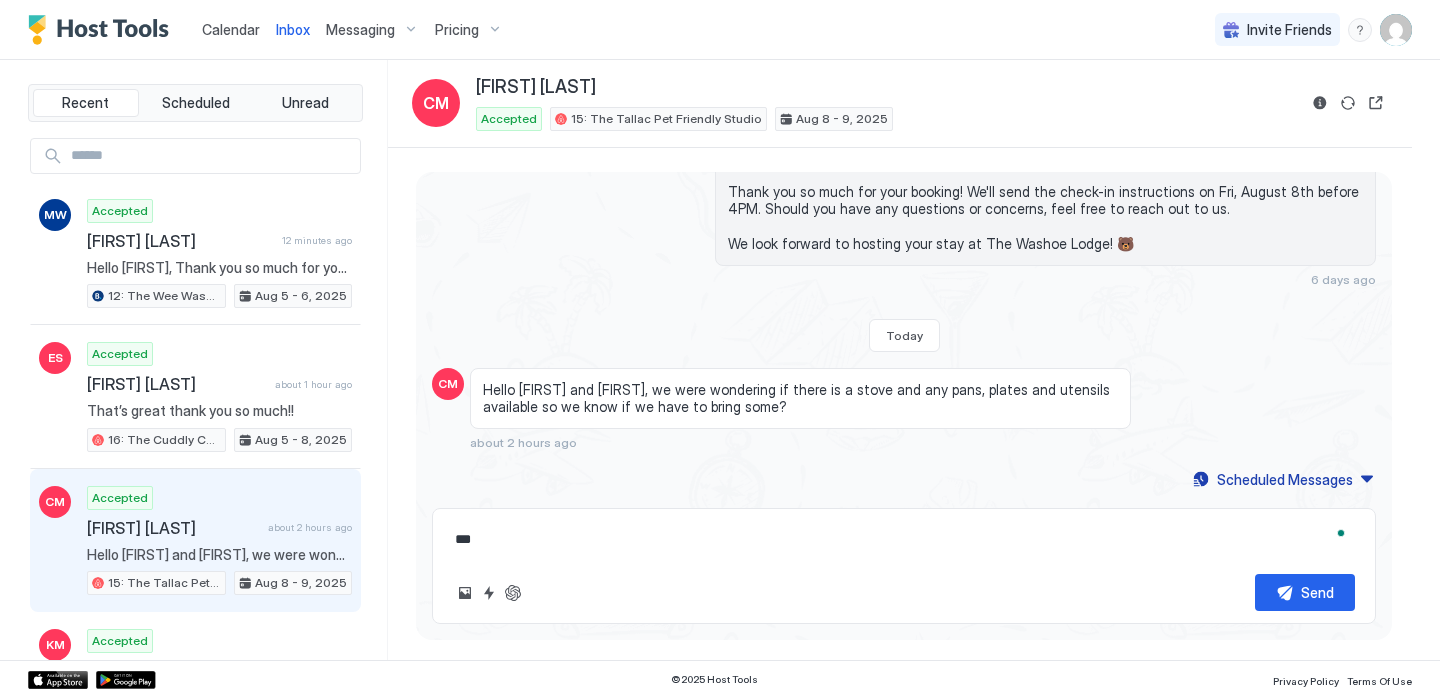 type on "*" 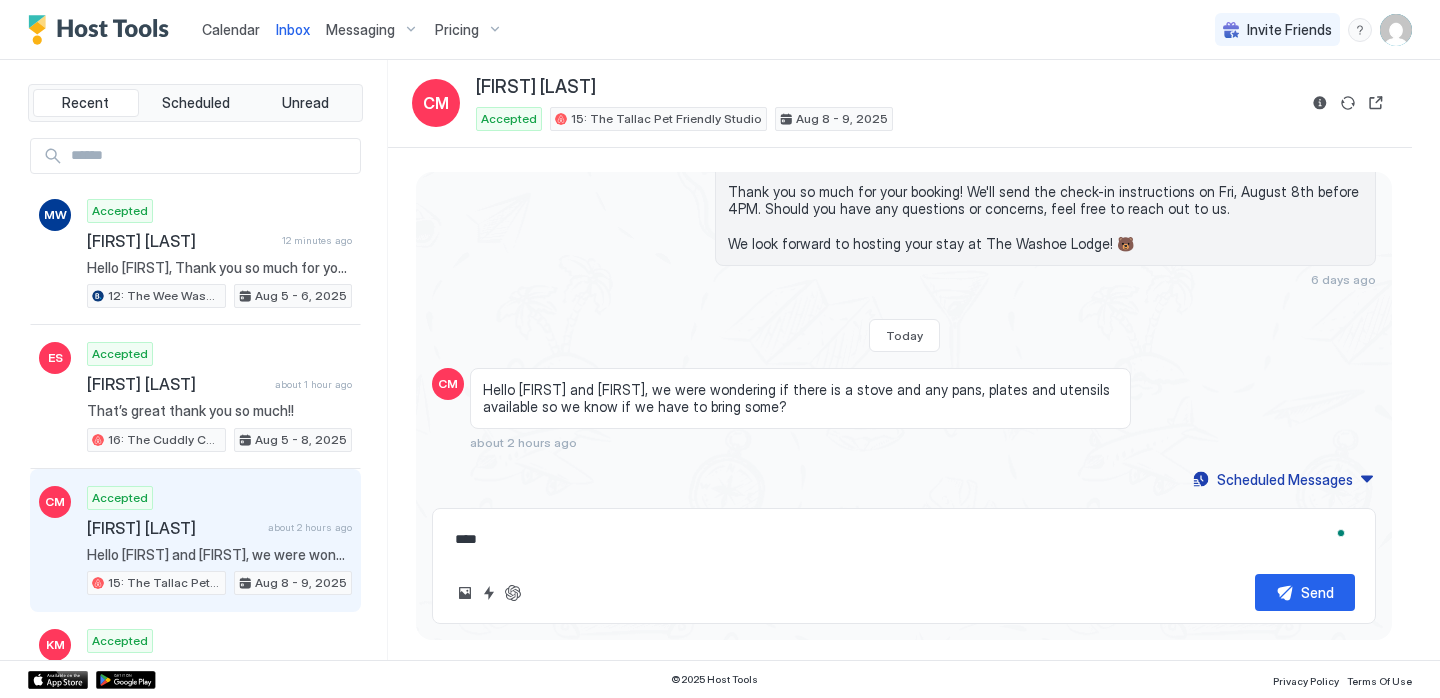 type on "*" 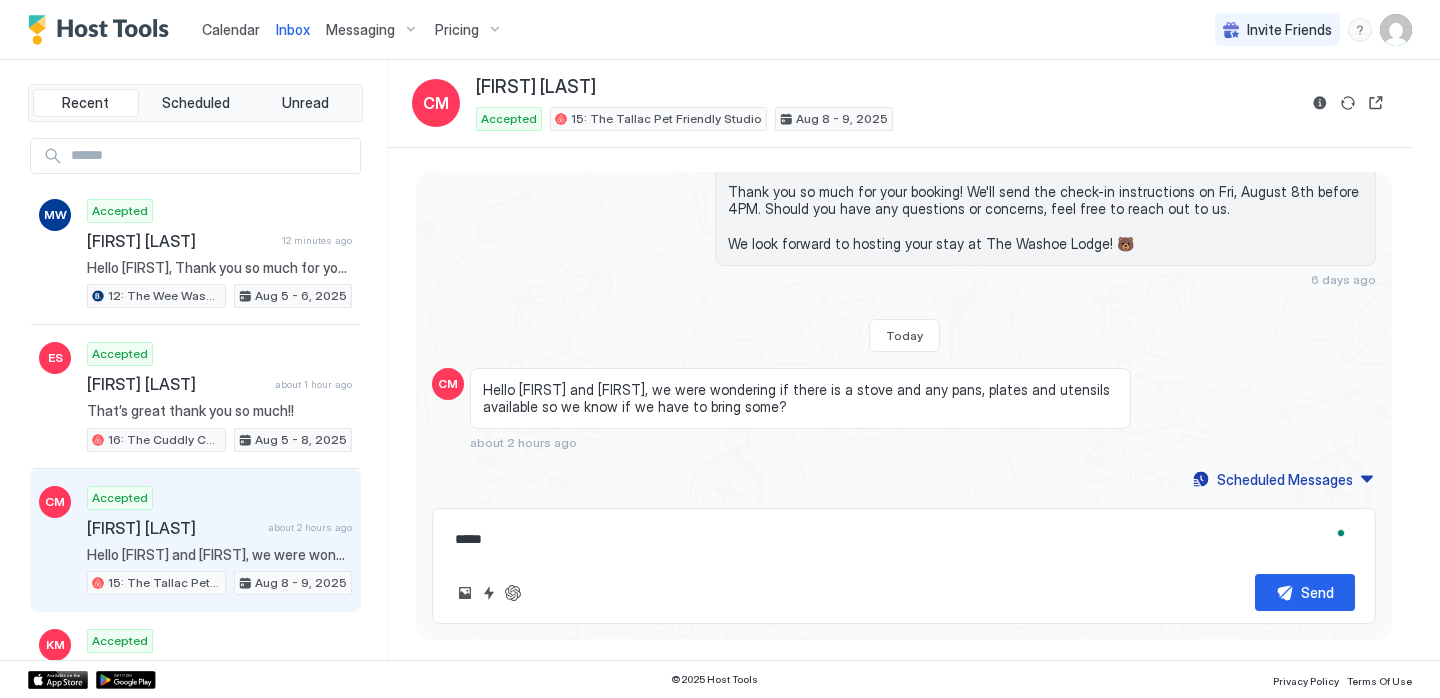 type on "*" 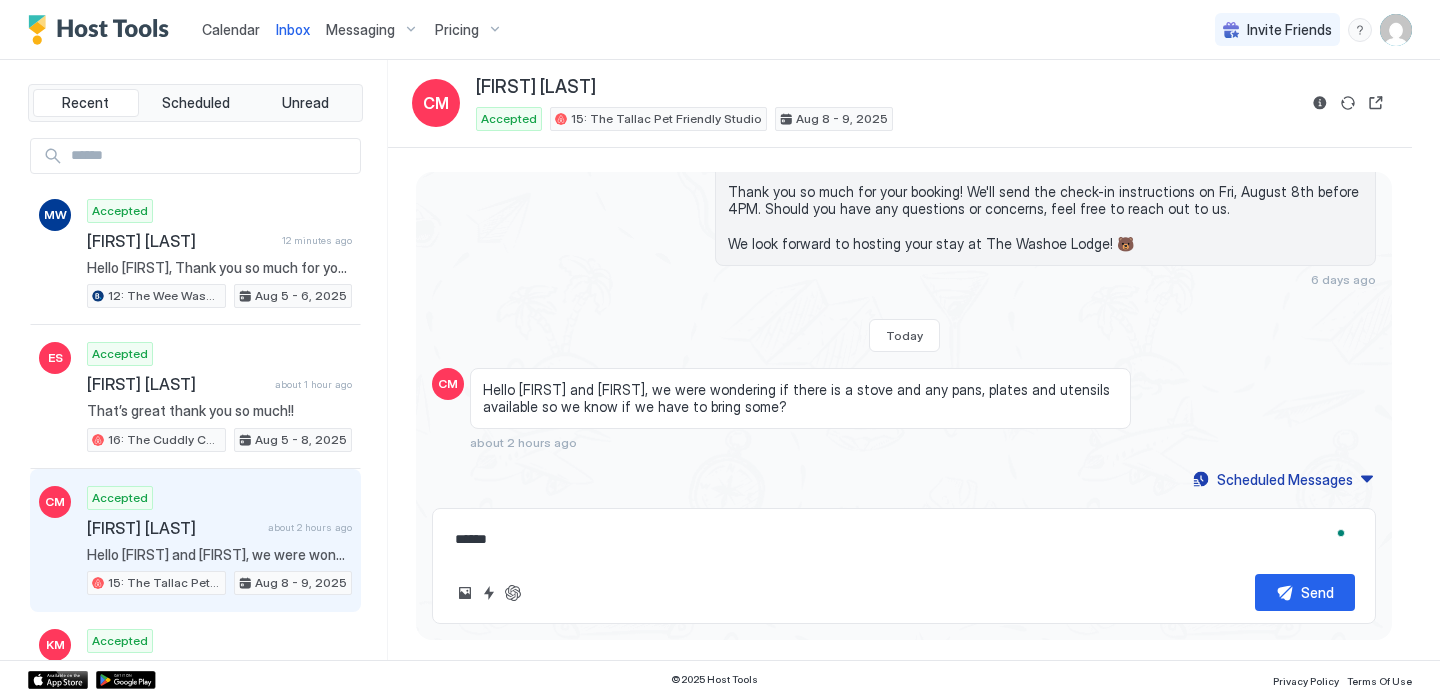type on "*" 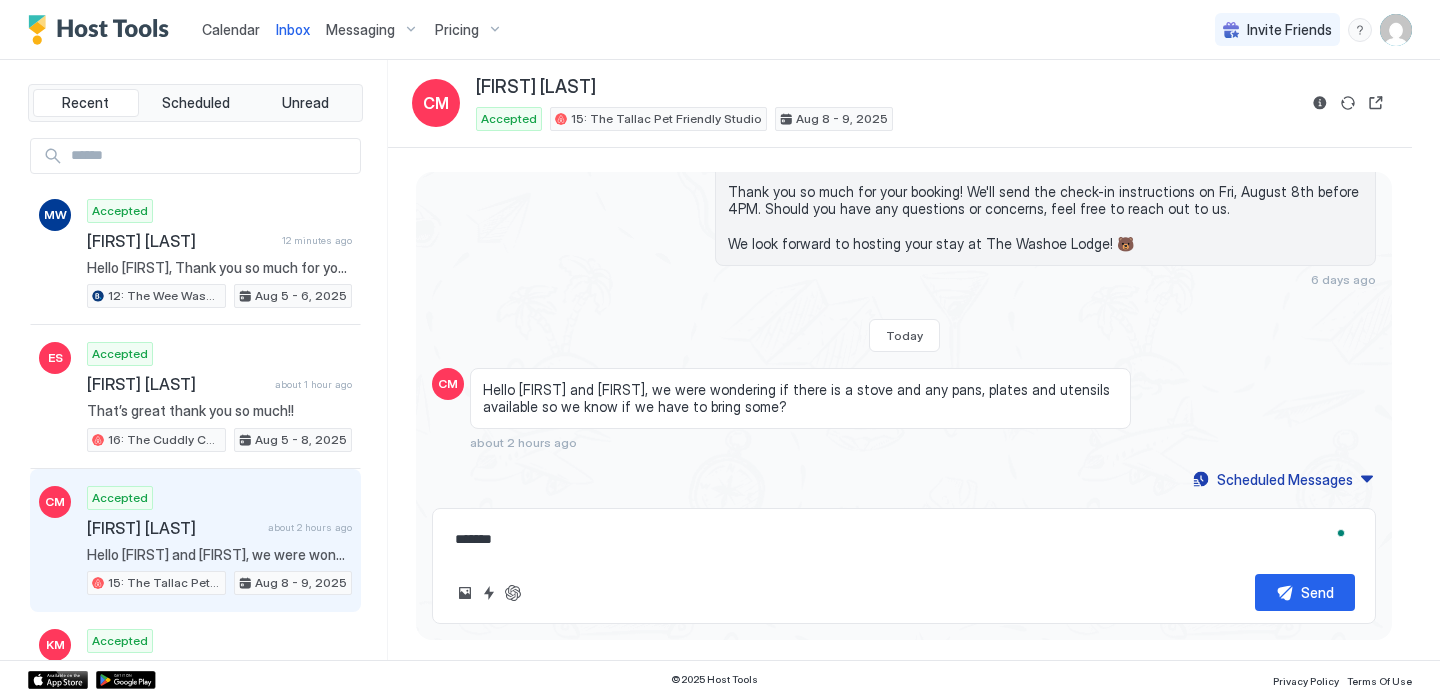 type on "*" 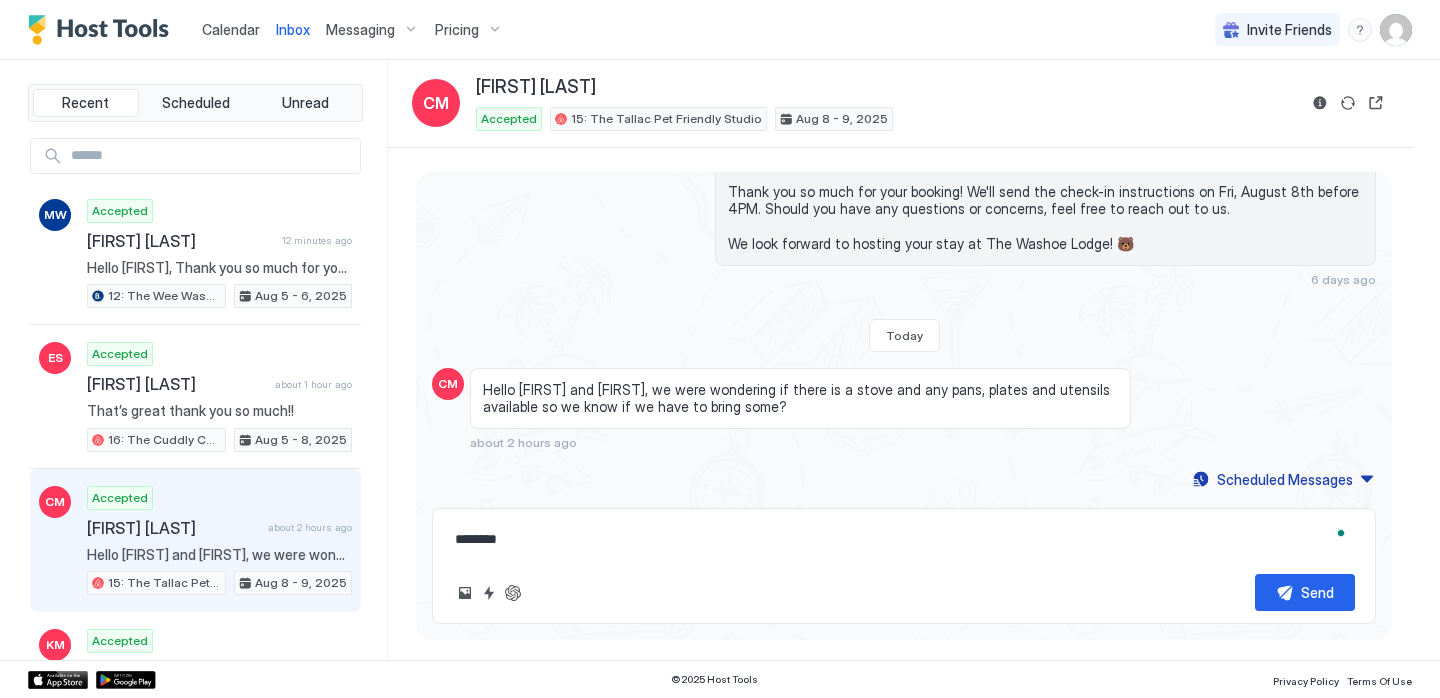 type on "*" 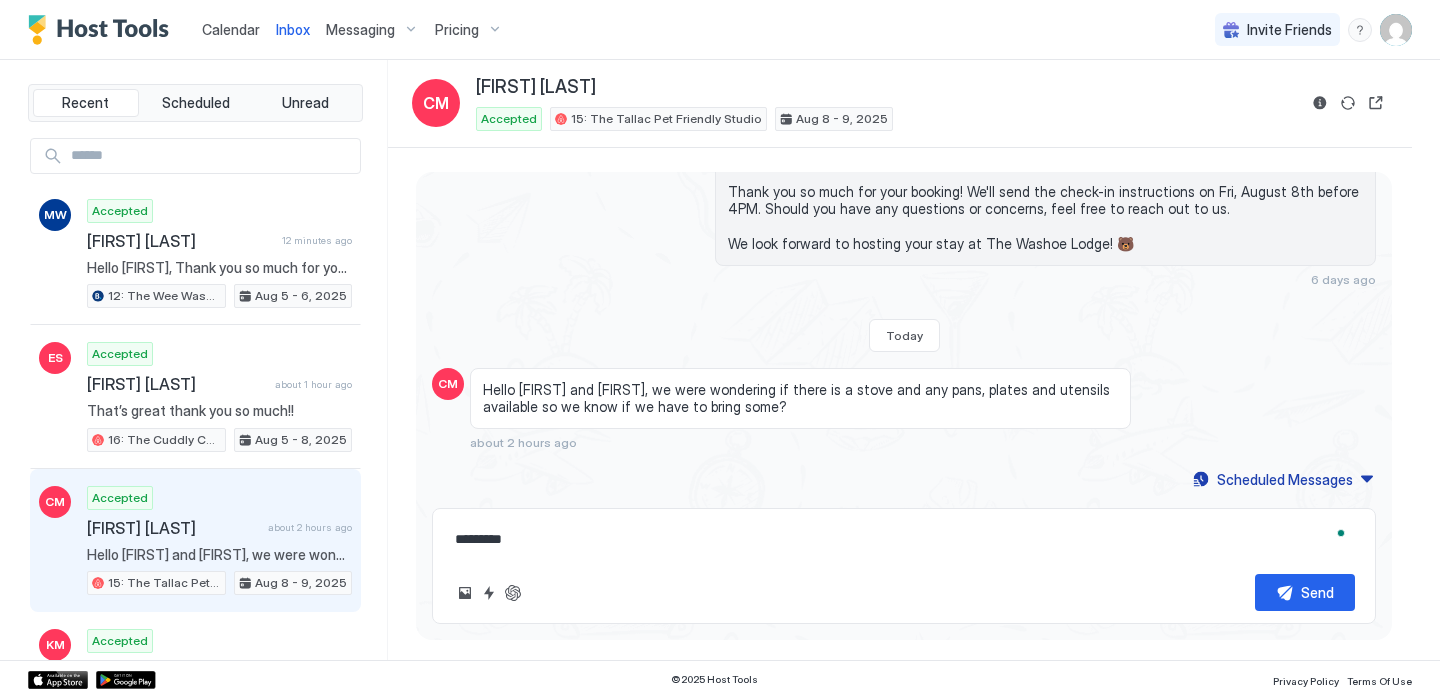 type on "*" 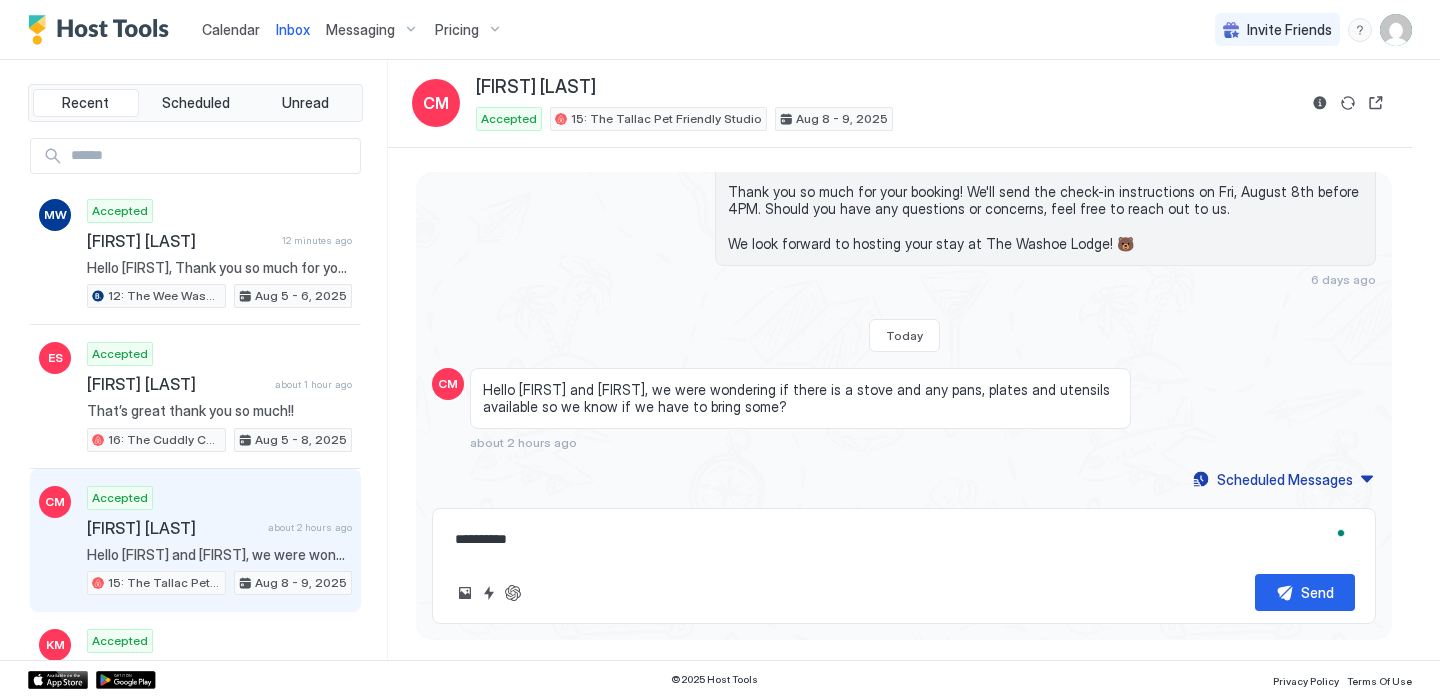 type on "*" 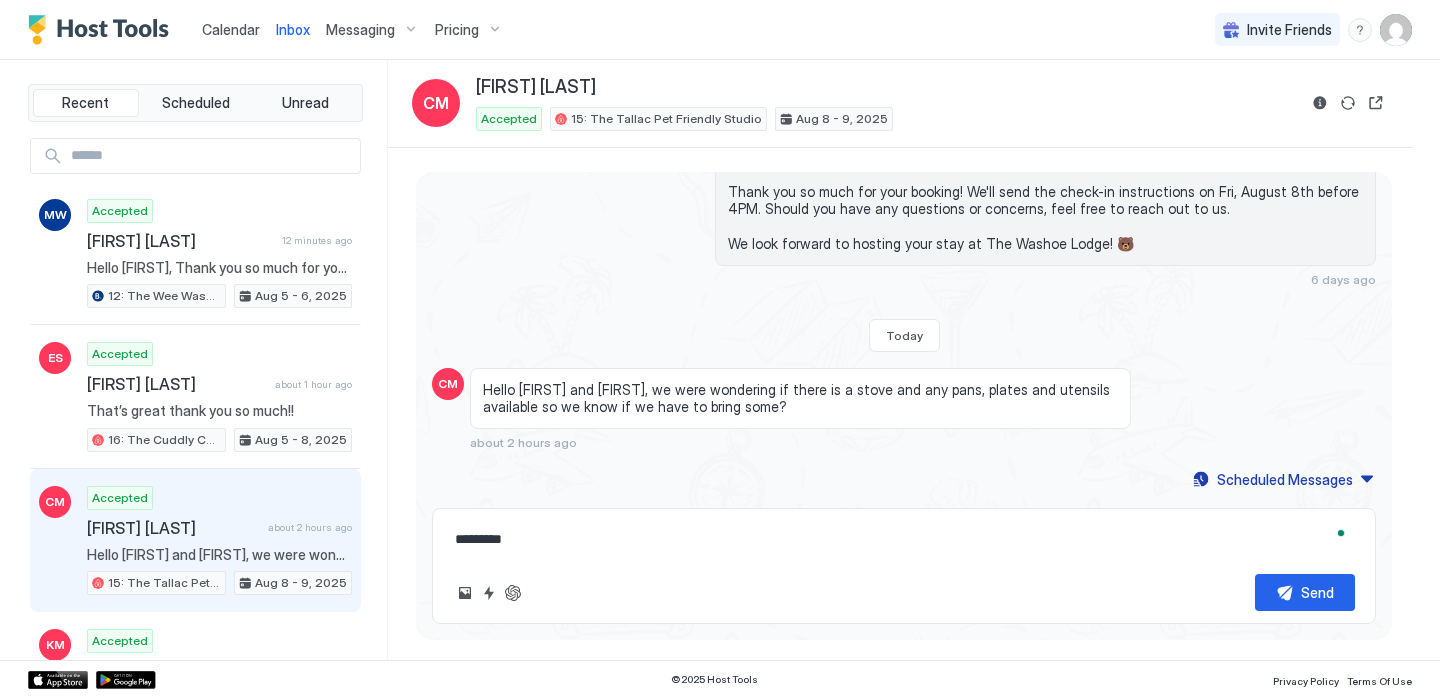 type on "*" 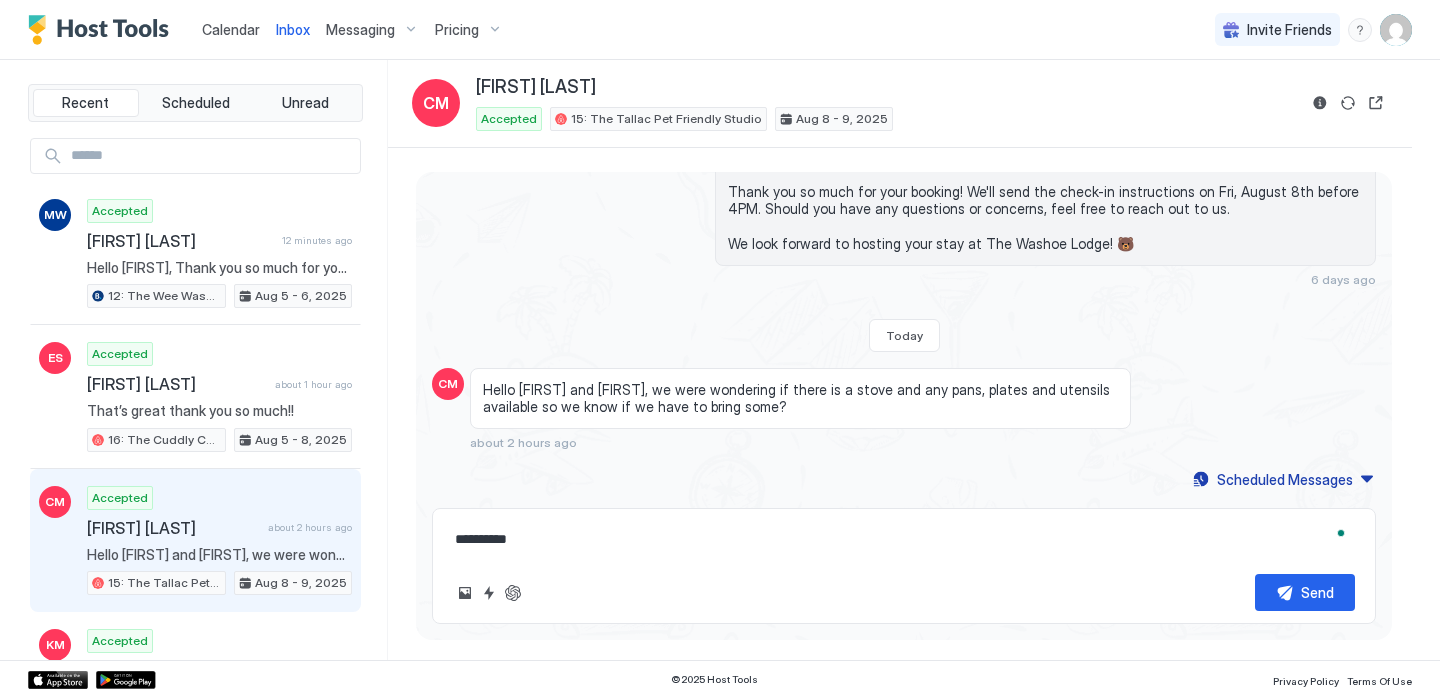 click on "**********" at bounding box center [904, 539] 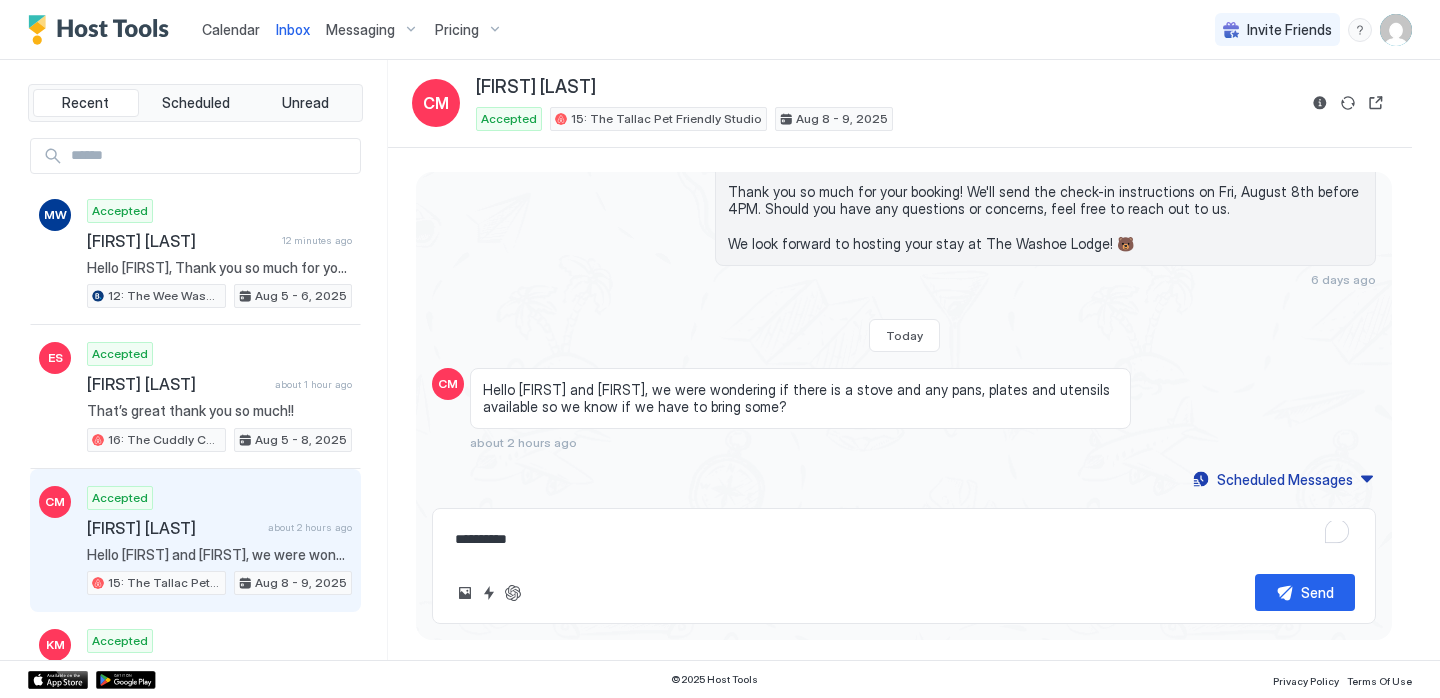 click on "**********" at bounding box center [904, 539] 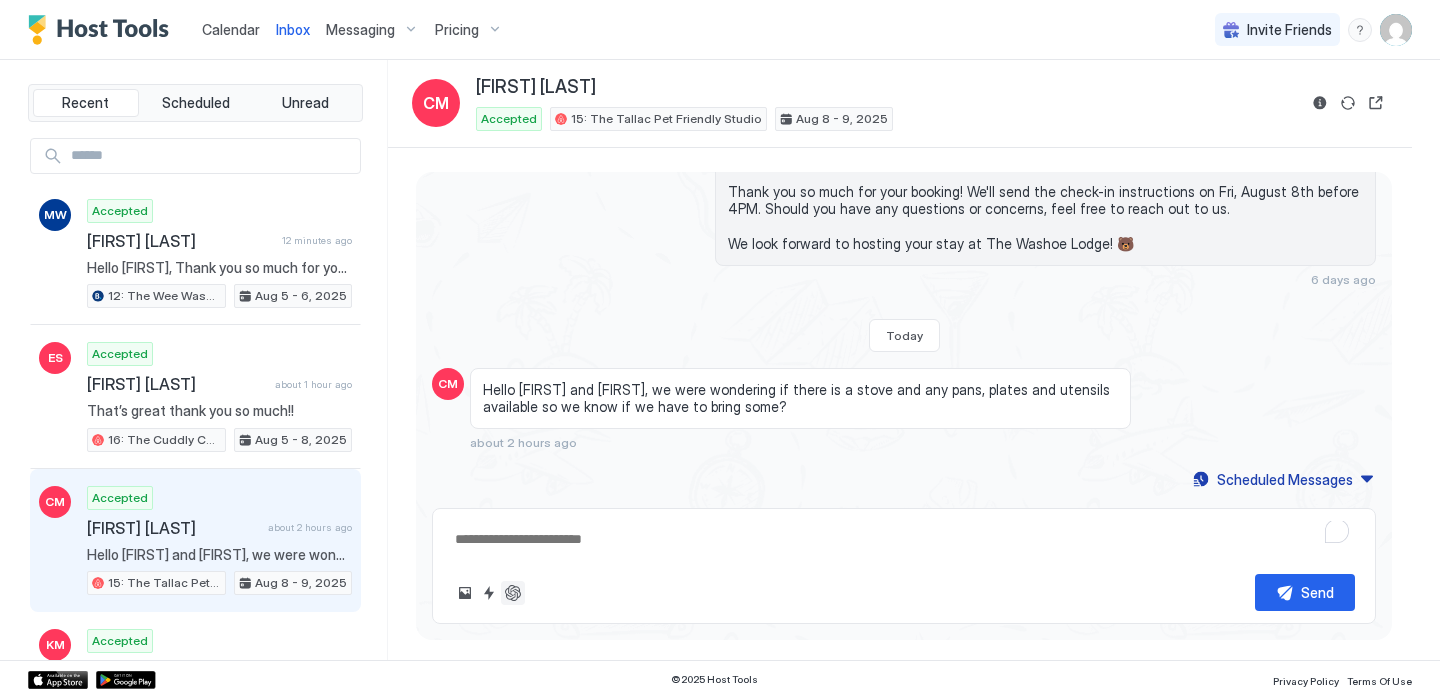 click at bounding box center [513, 593] 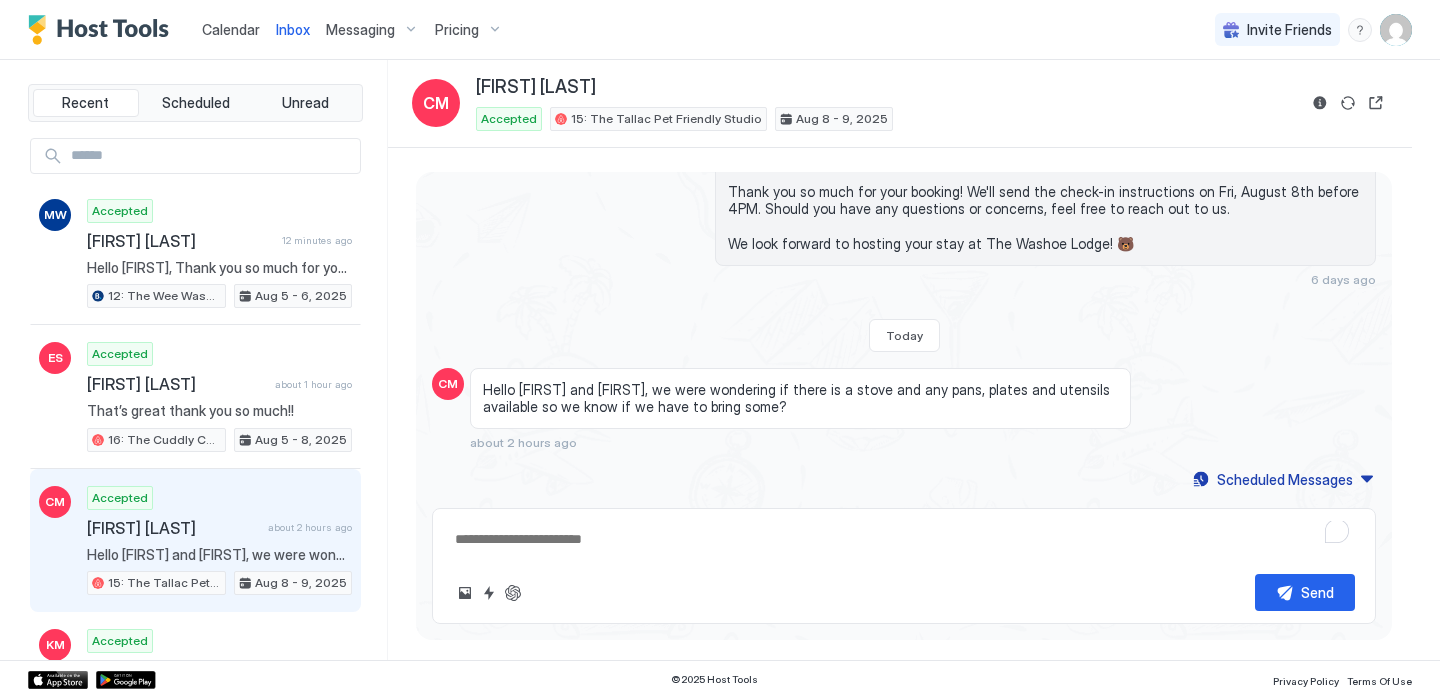 type on "*" 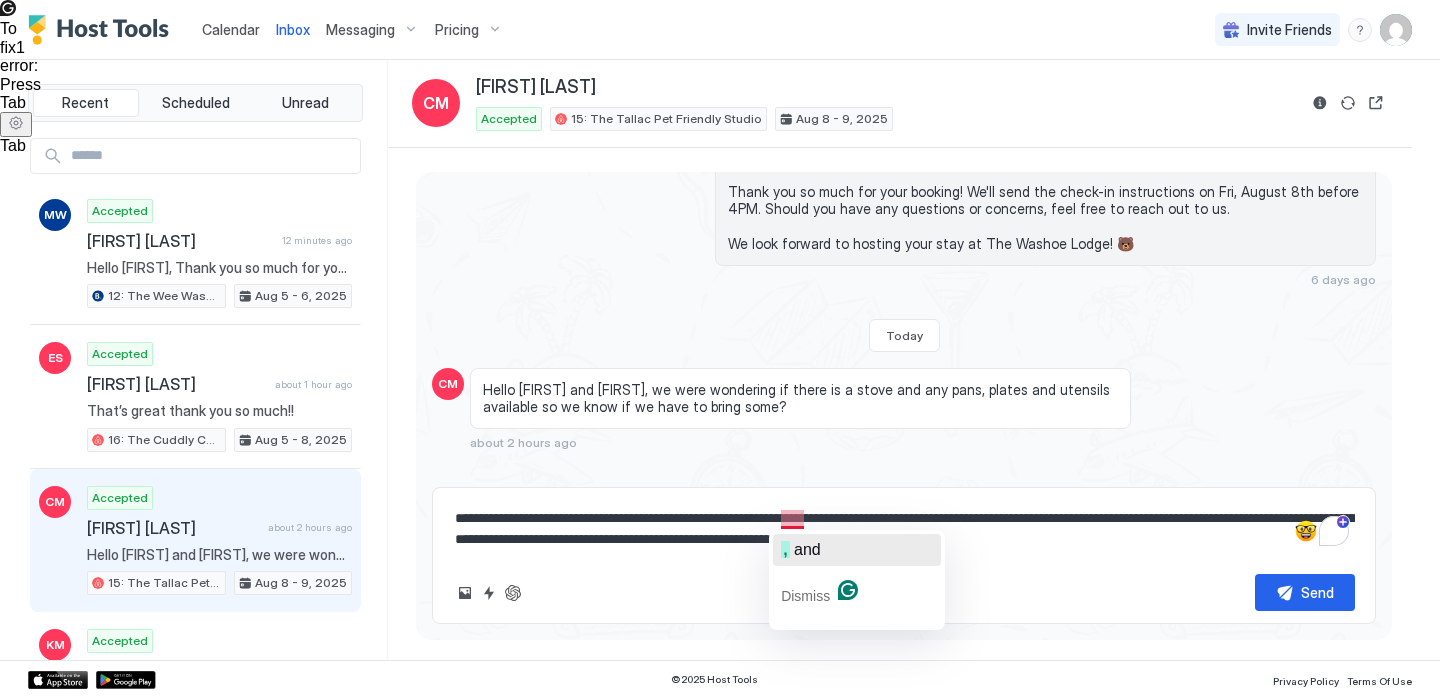click on "and" 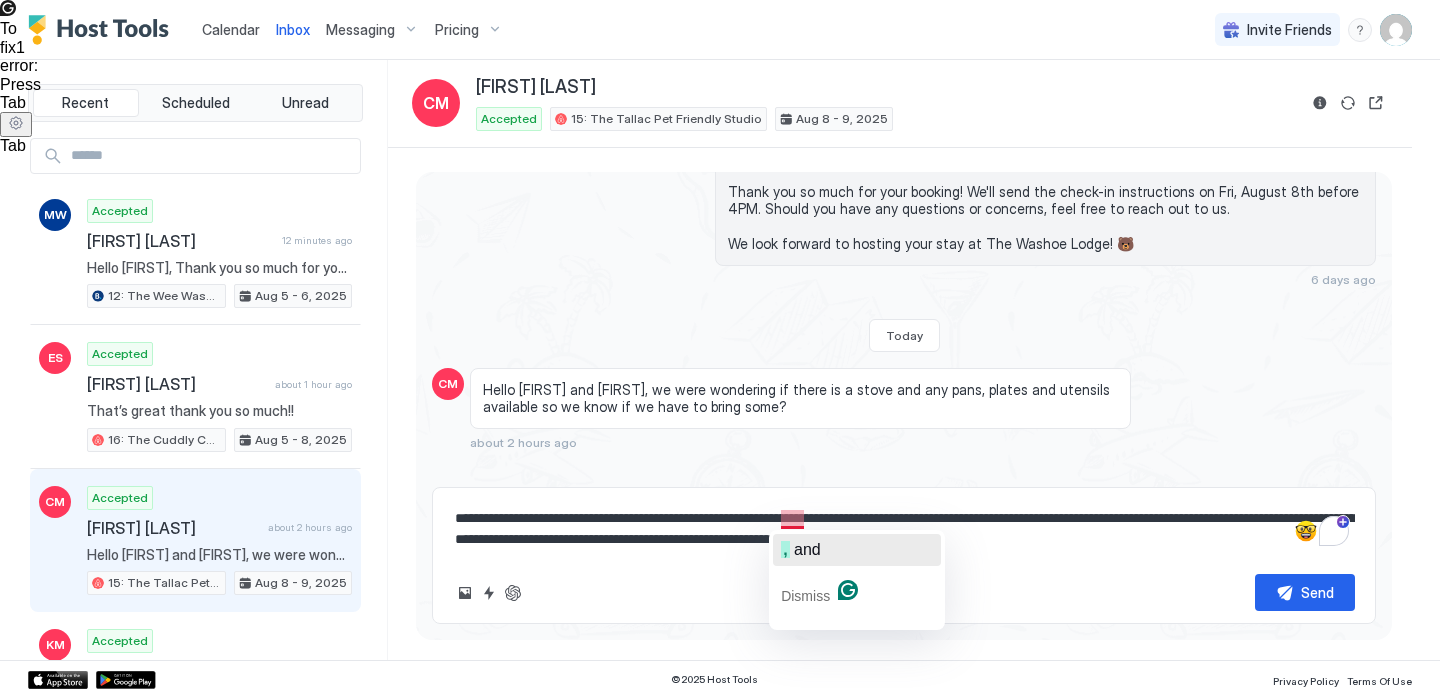 type on "*" 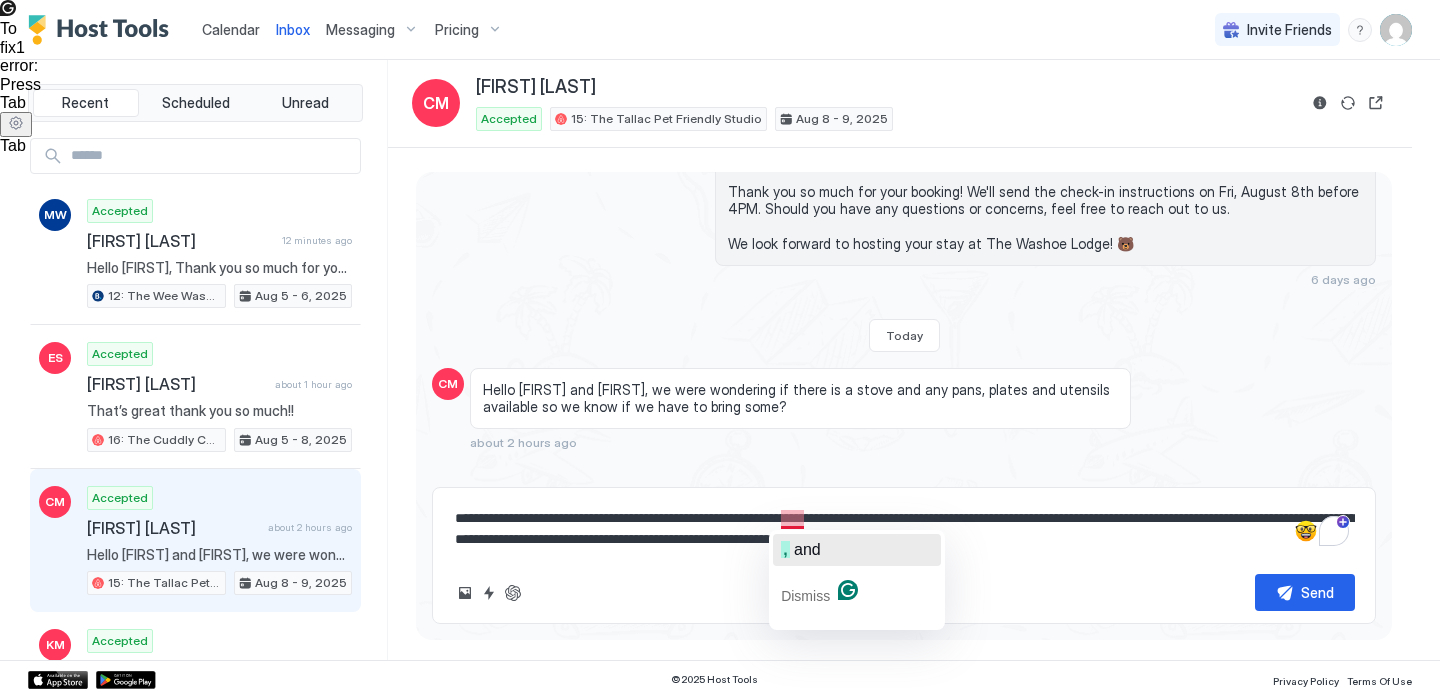 type on "**********" 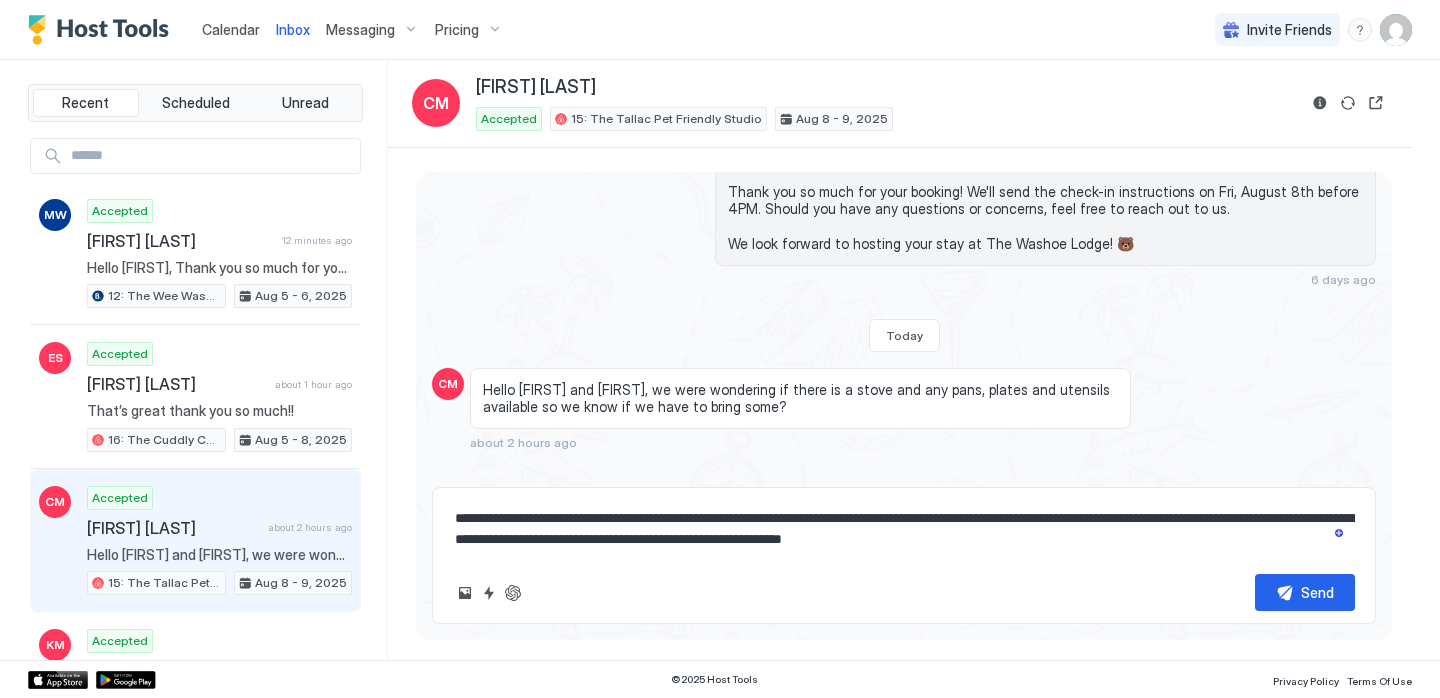 drag, startPoint x: 949, startPoint y: 545, endPoint x: 1107, endPoint y: 543, distance: 158.01266 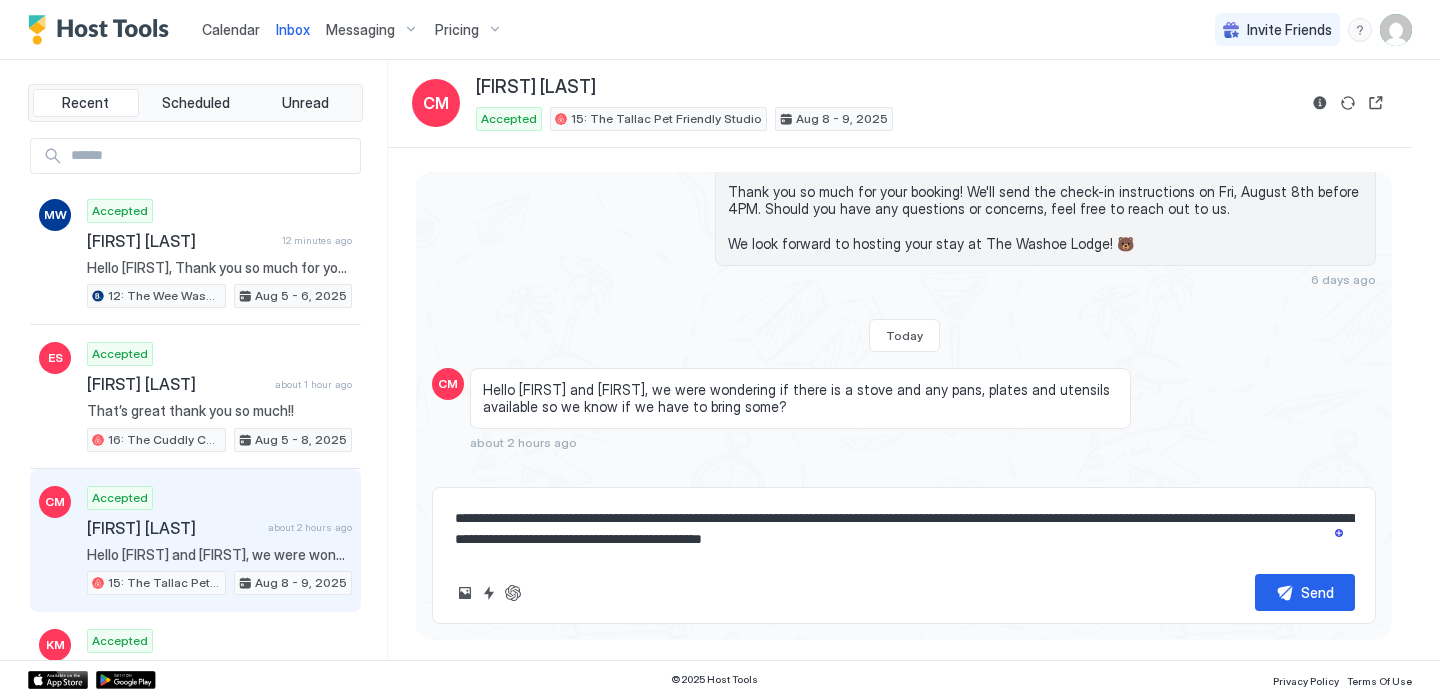 type on "*" 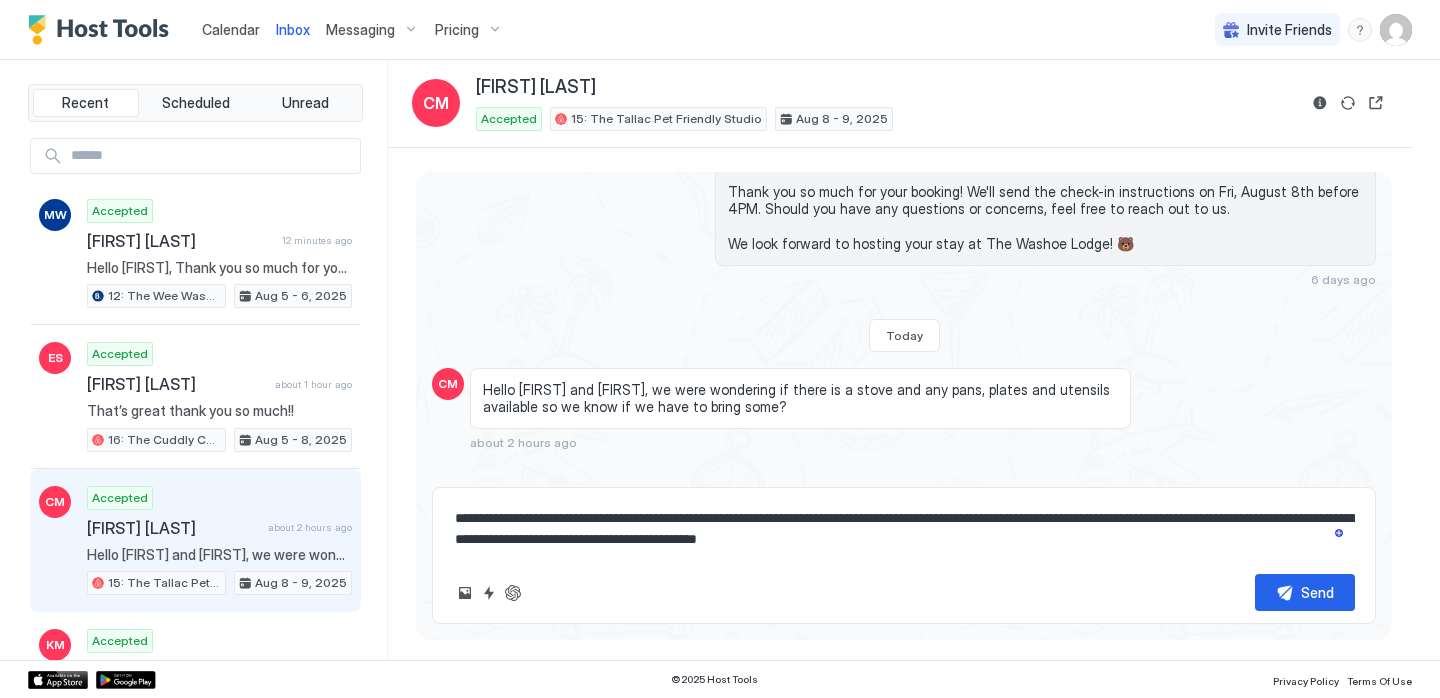 type on "*" 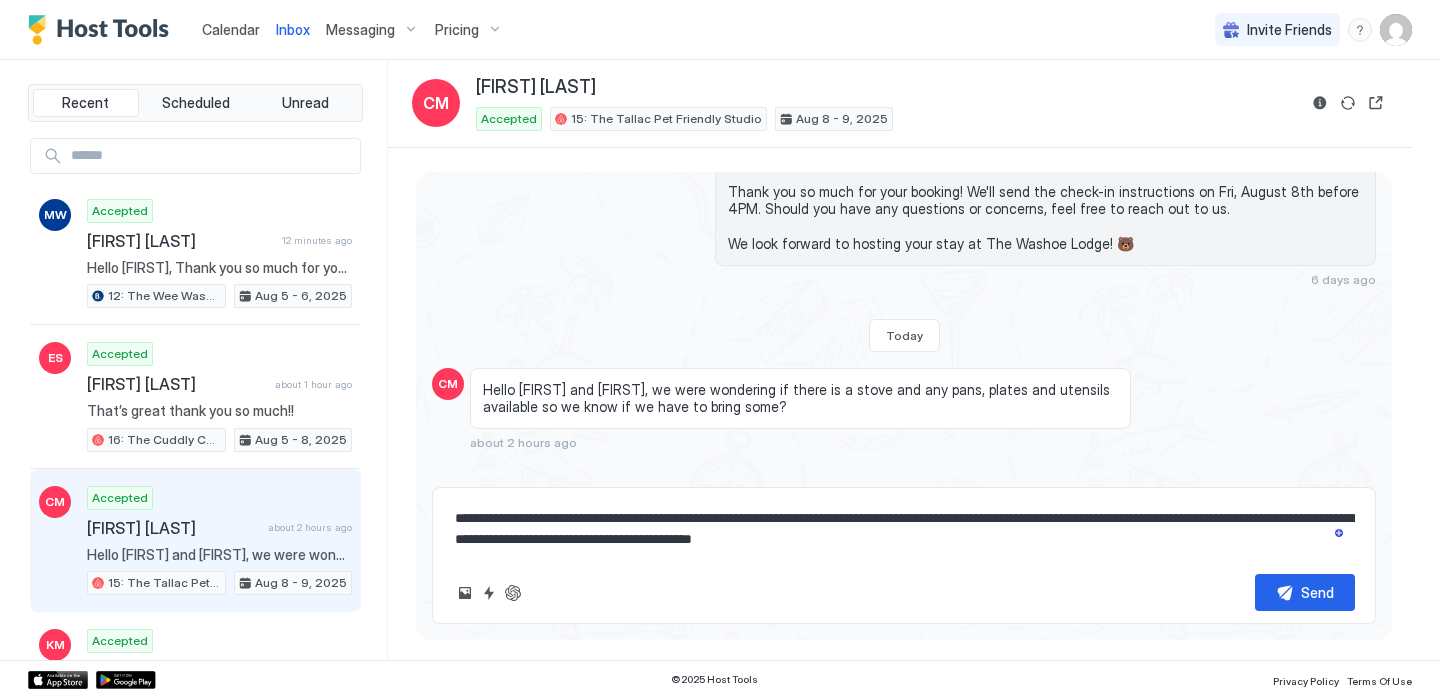 type on "*" 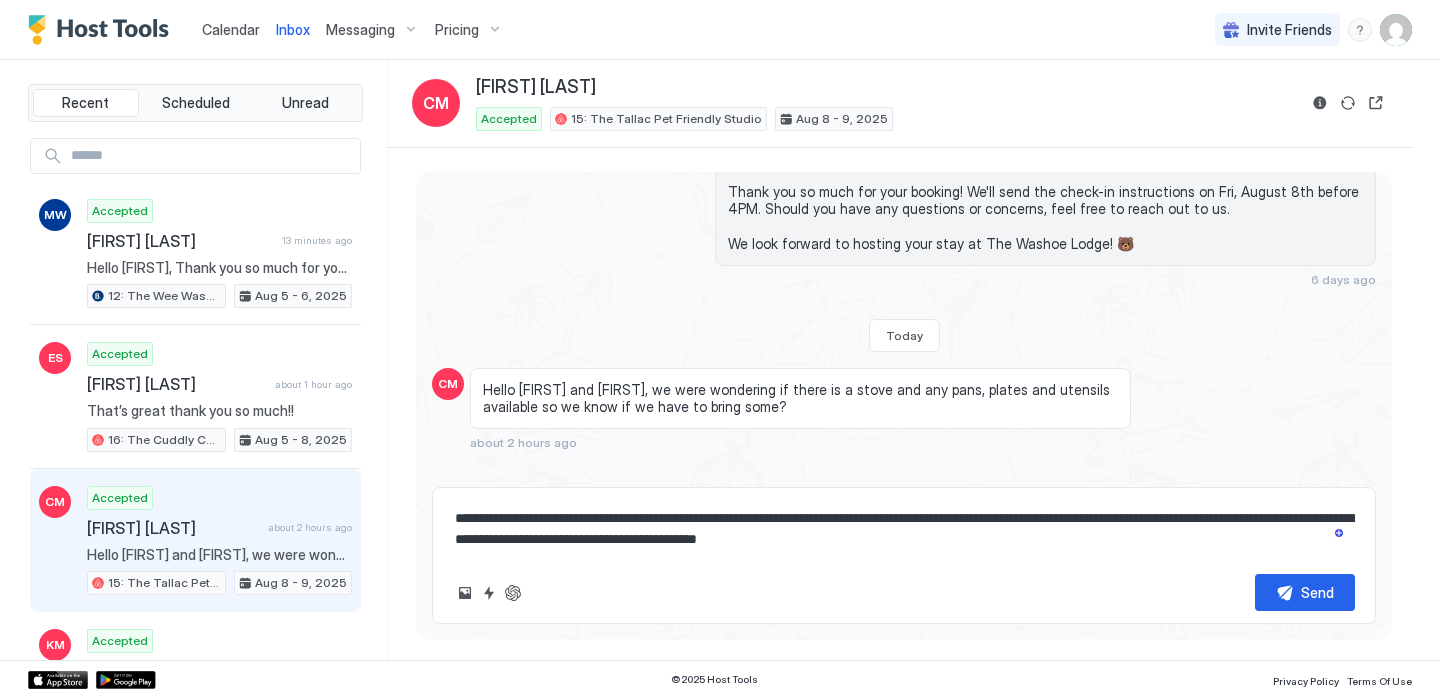 type on "*" 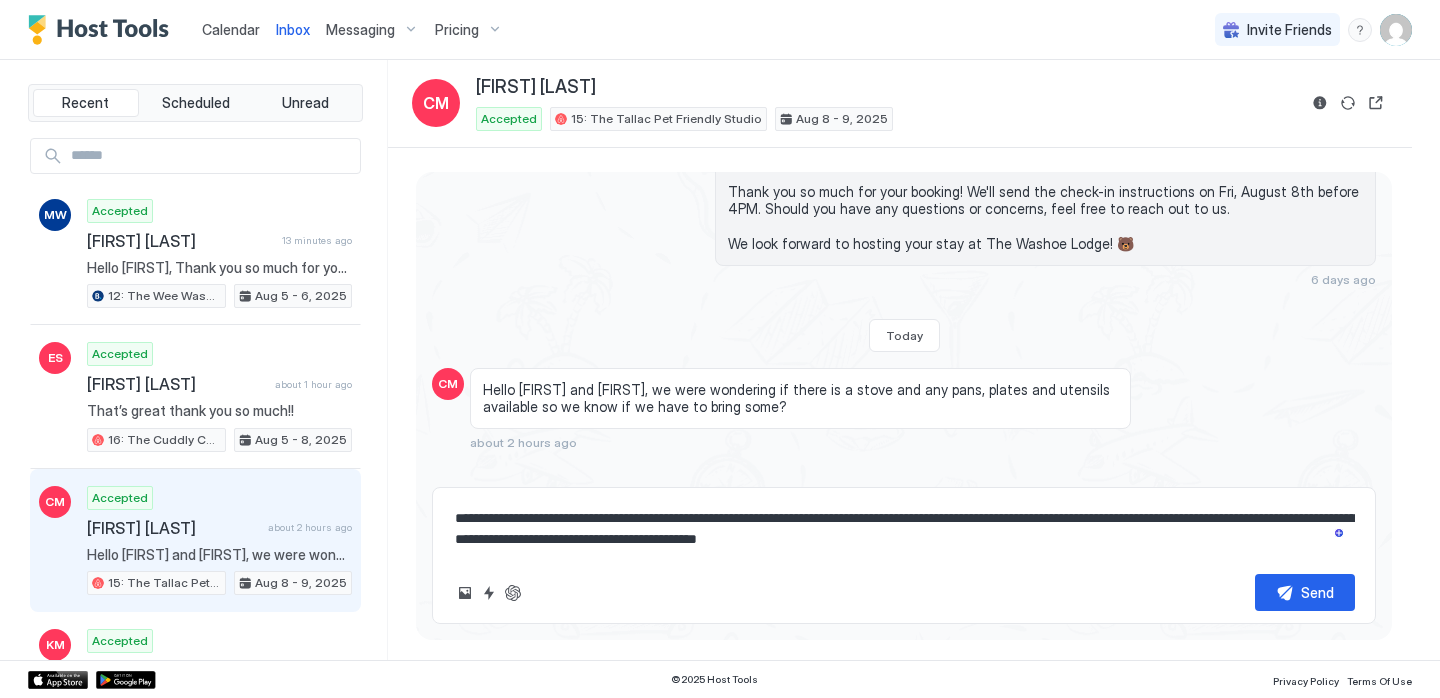type on "**********" 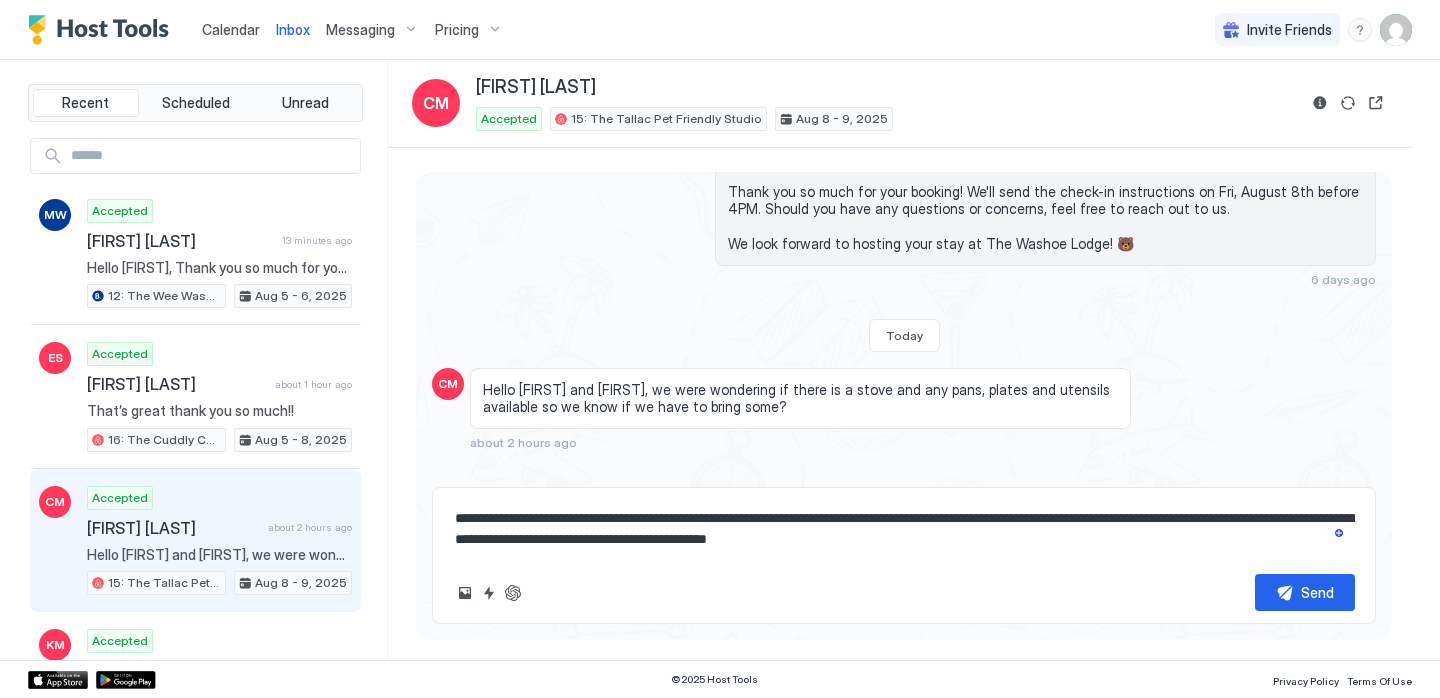 type on "*" 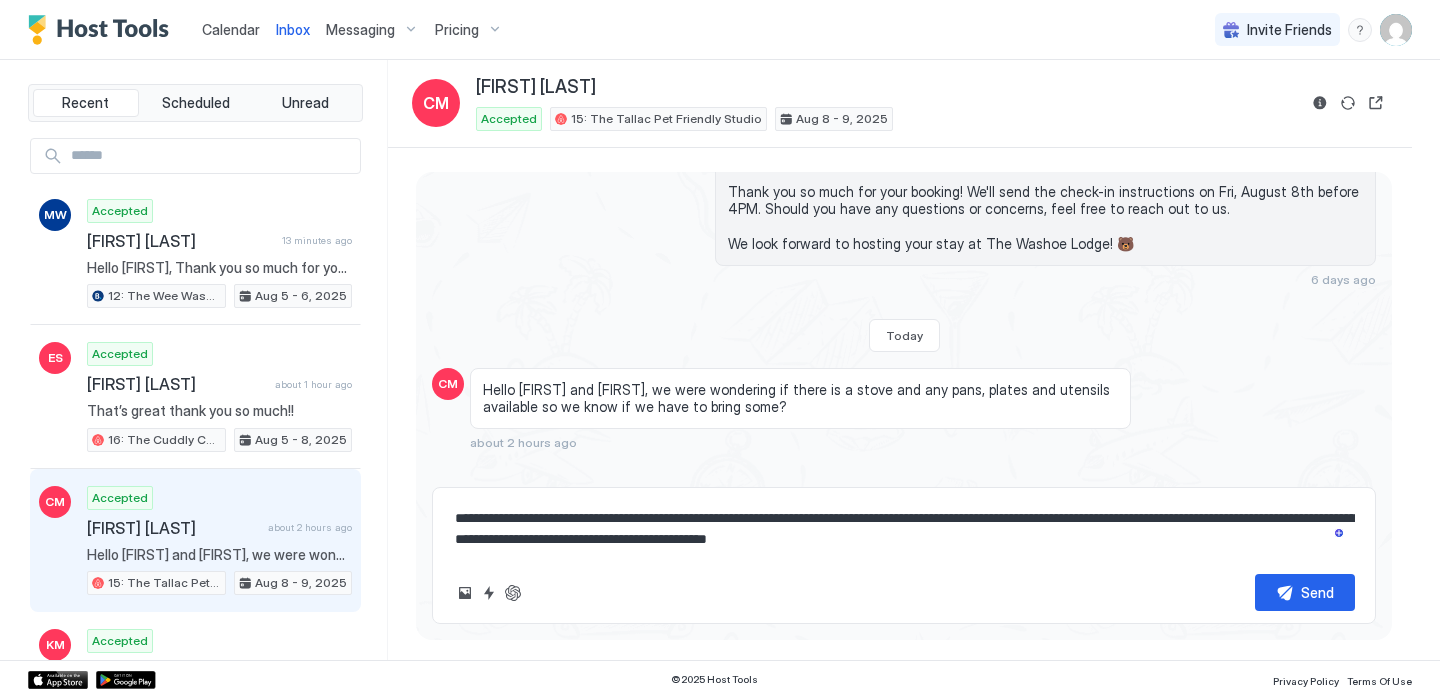 type on "**********" 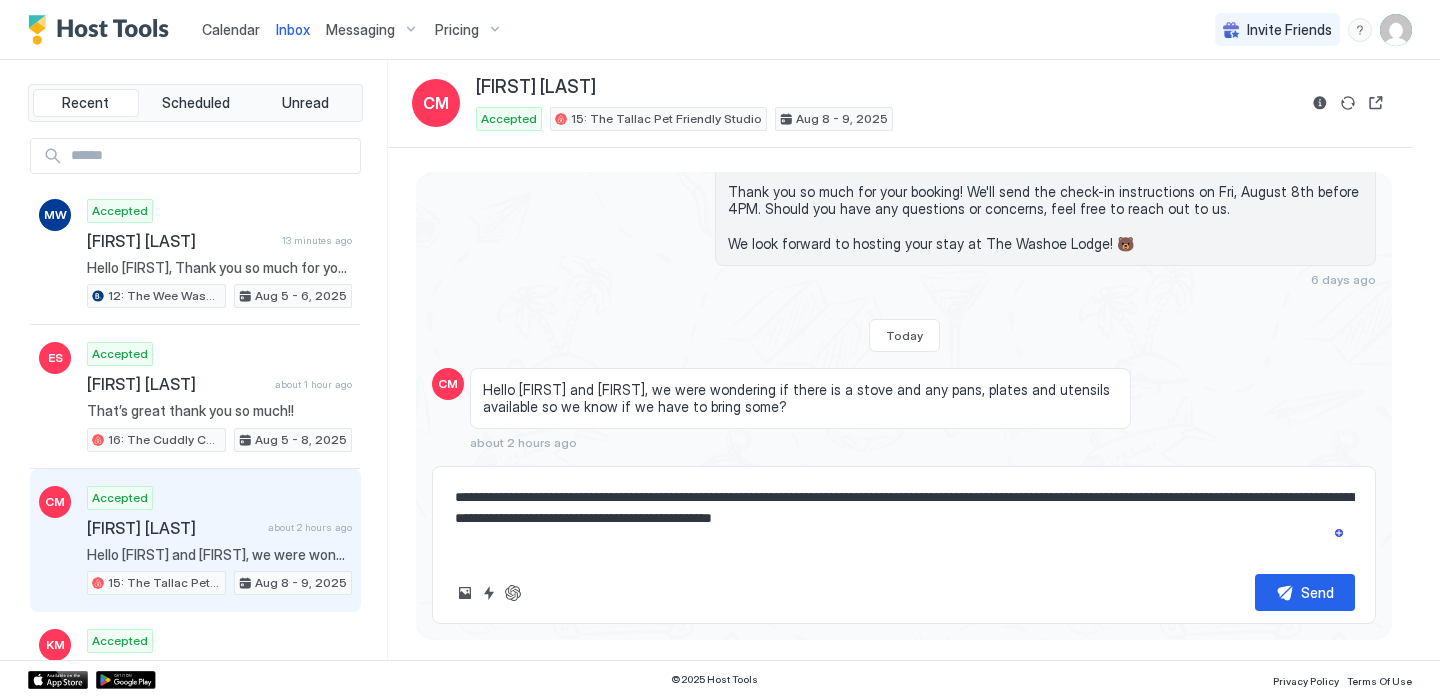 type on "*" 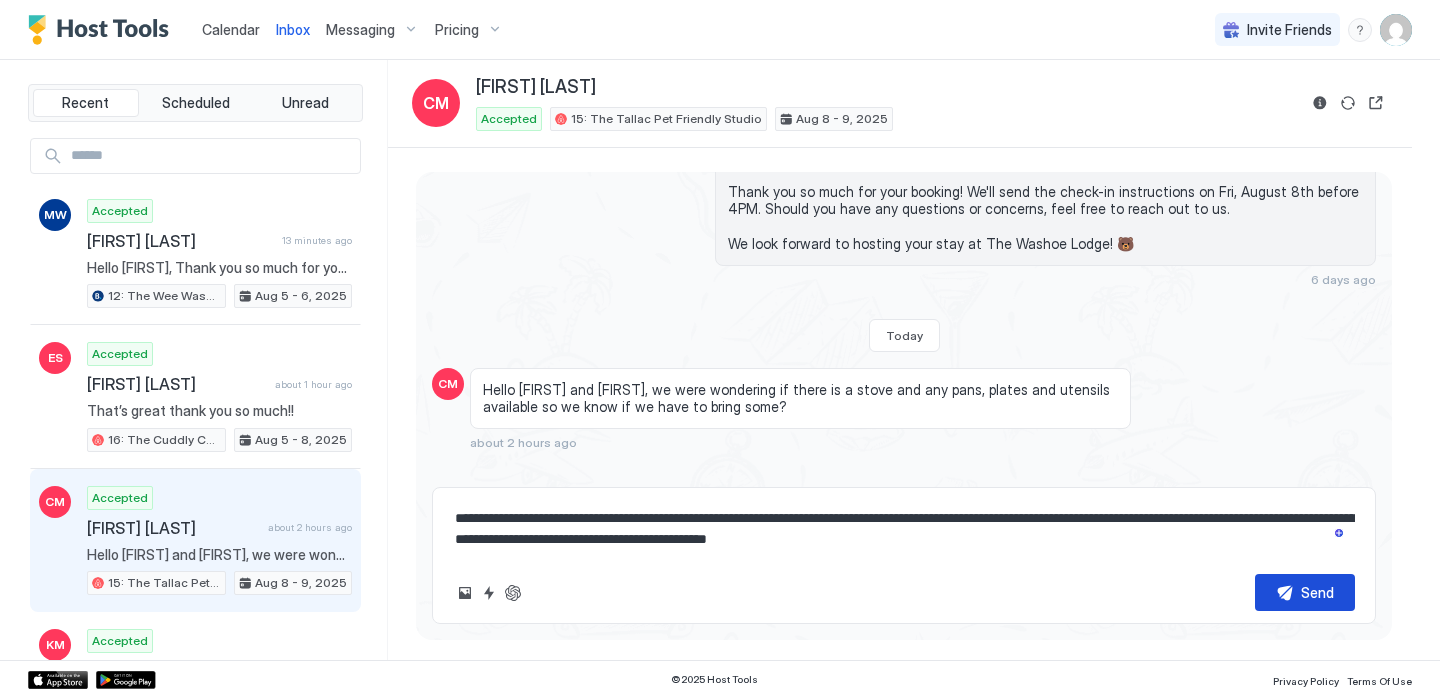type on "**********" 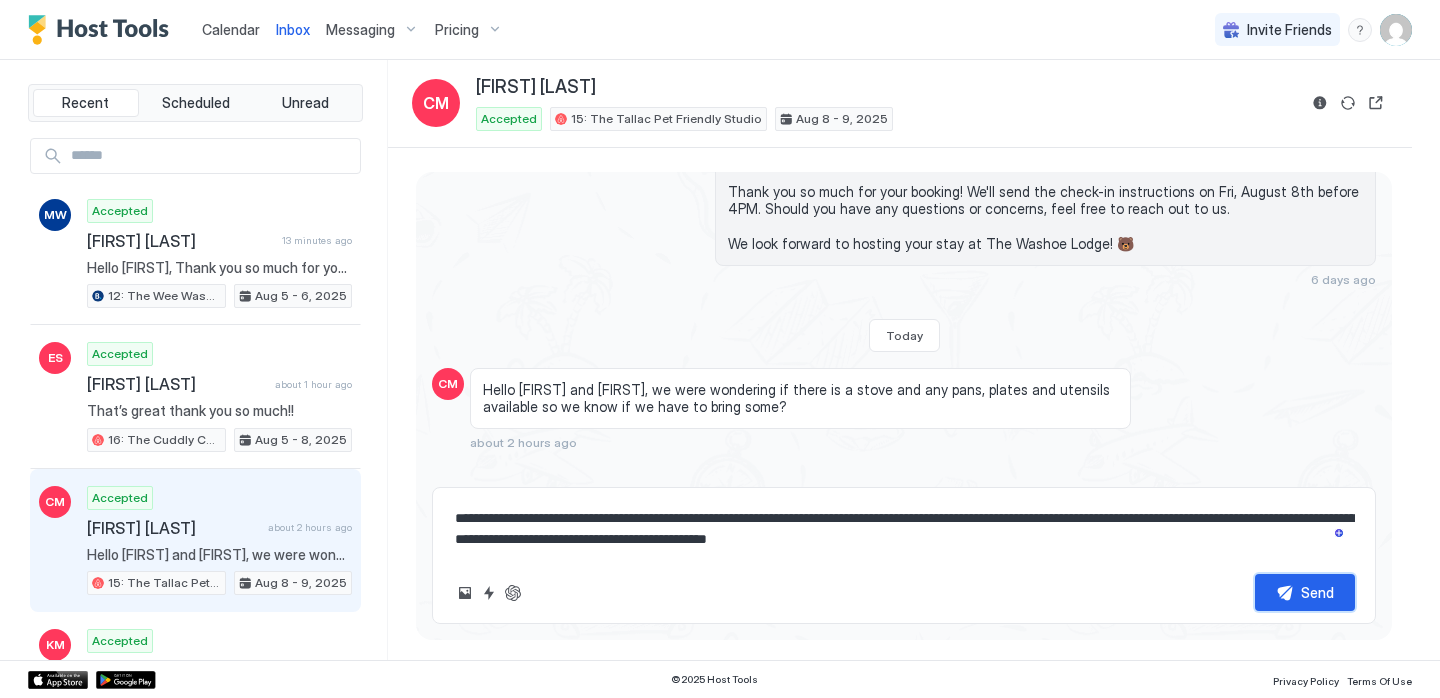 click on "Send" at bounding box center (1305, 592) 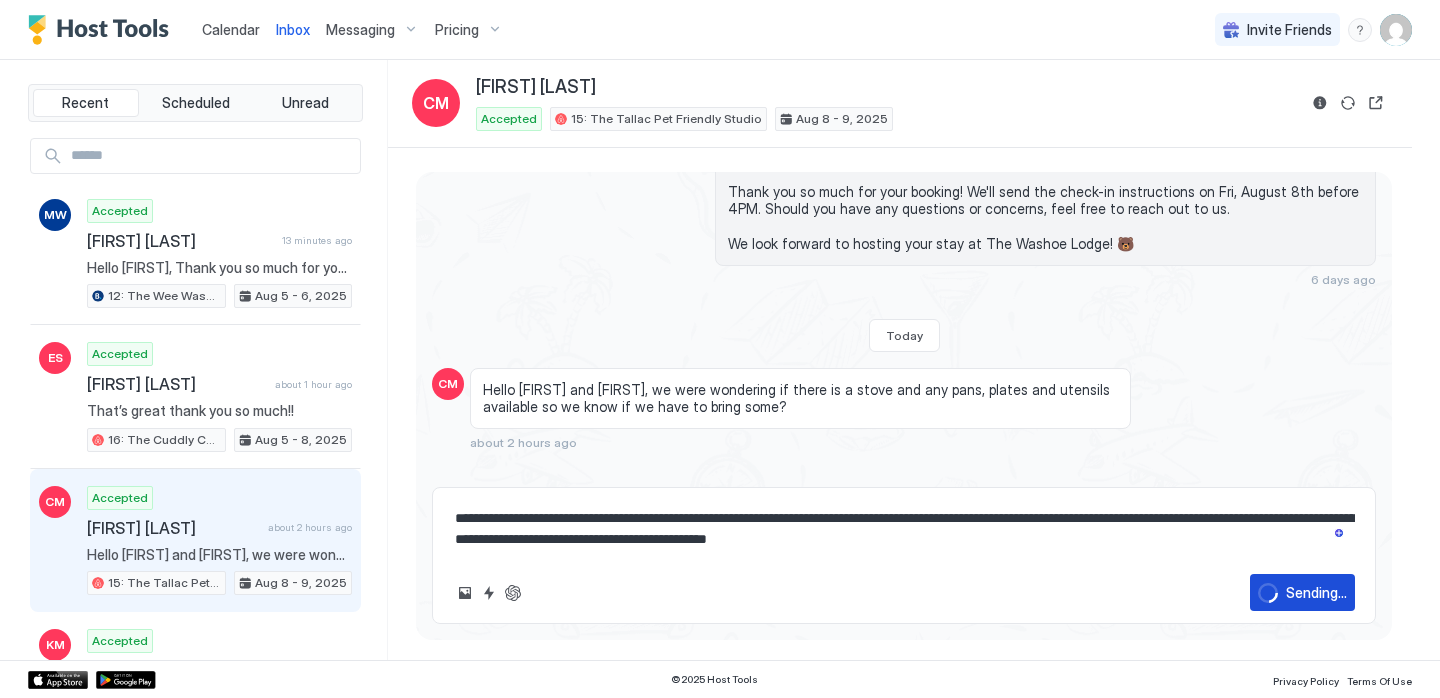 type on "*" 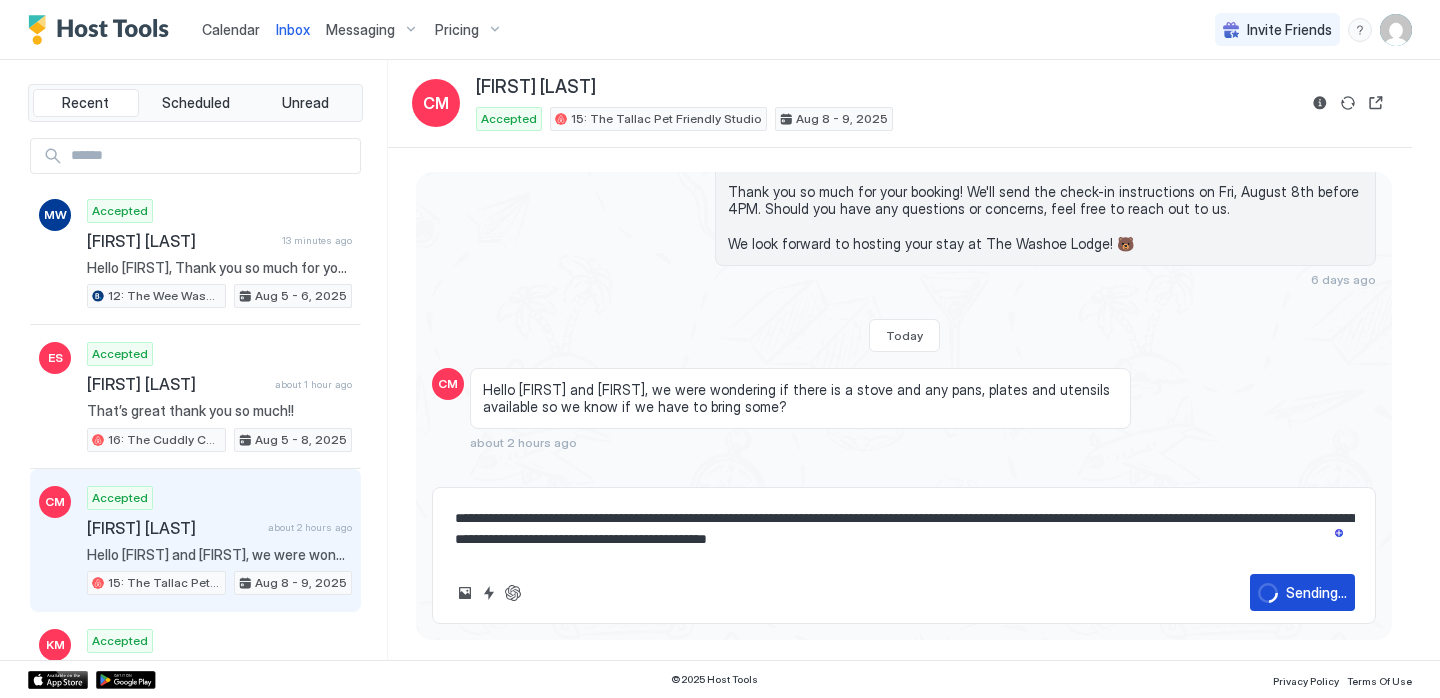 type 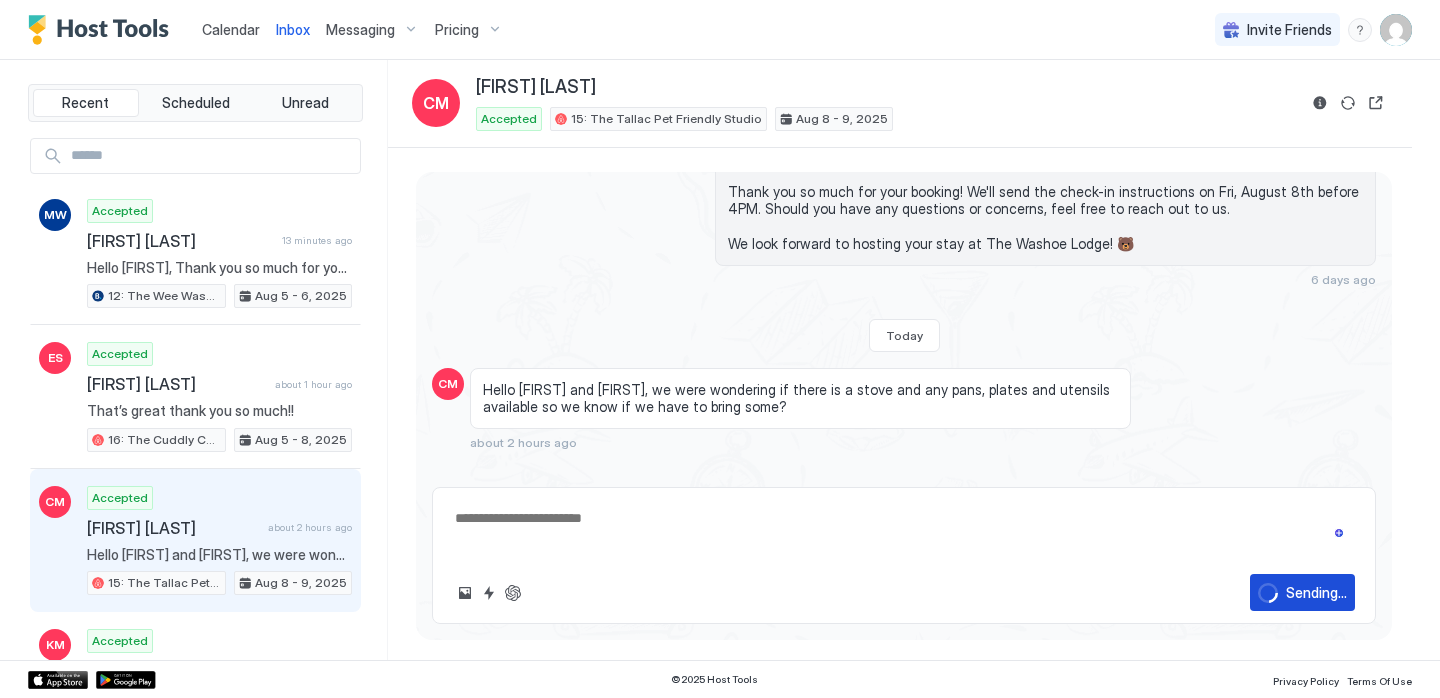 scroll, scrollTop: 218, scrollLeft: 0, axis: vertical 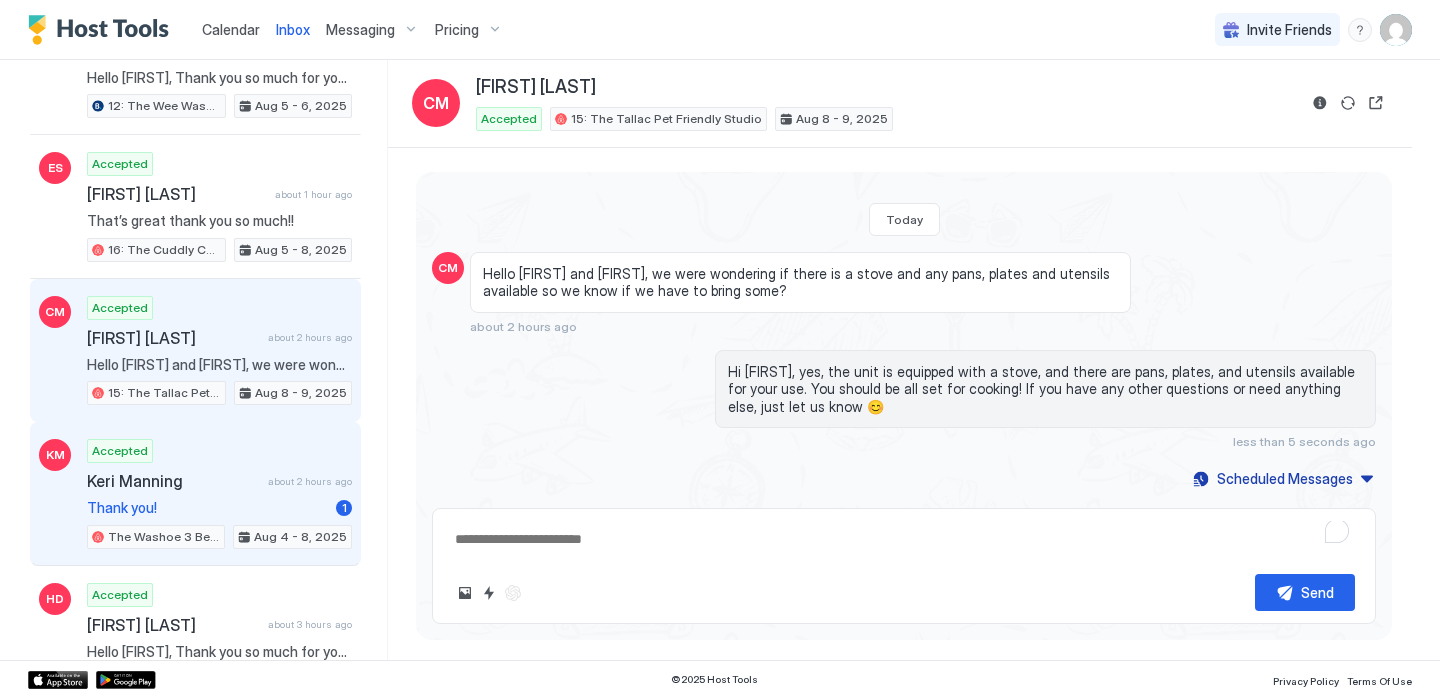 click on "Accepted [FIRST] [LAST] about 2 hours ago Thank you! 1 The Washoe 3 Bedroom Family Unit Aug 4 - 8, 2025" at bounding box center (219, 494) 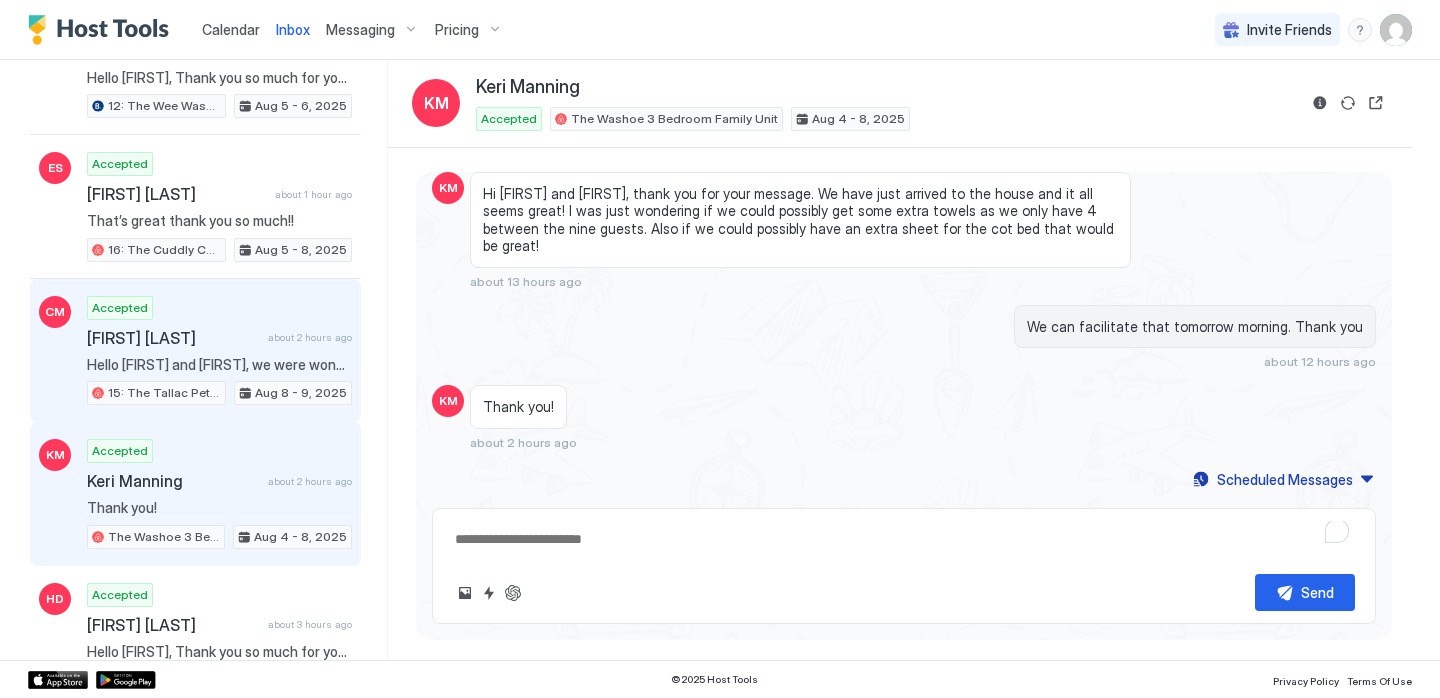 scroll, scrollTop: 992, scrollLeft: 0, axis: vertical 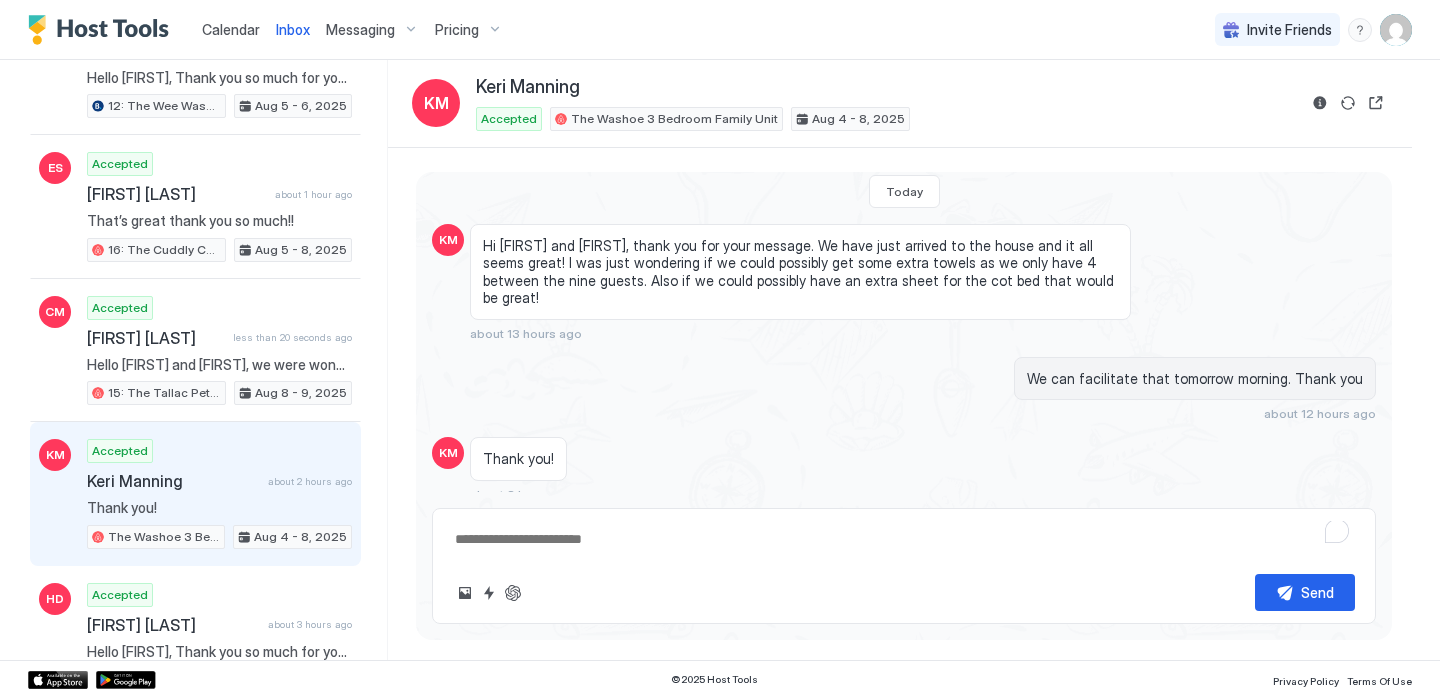 type on "*" 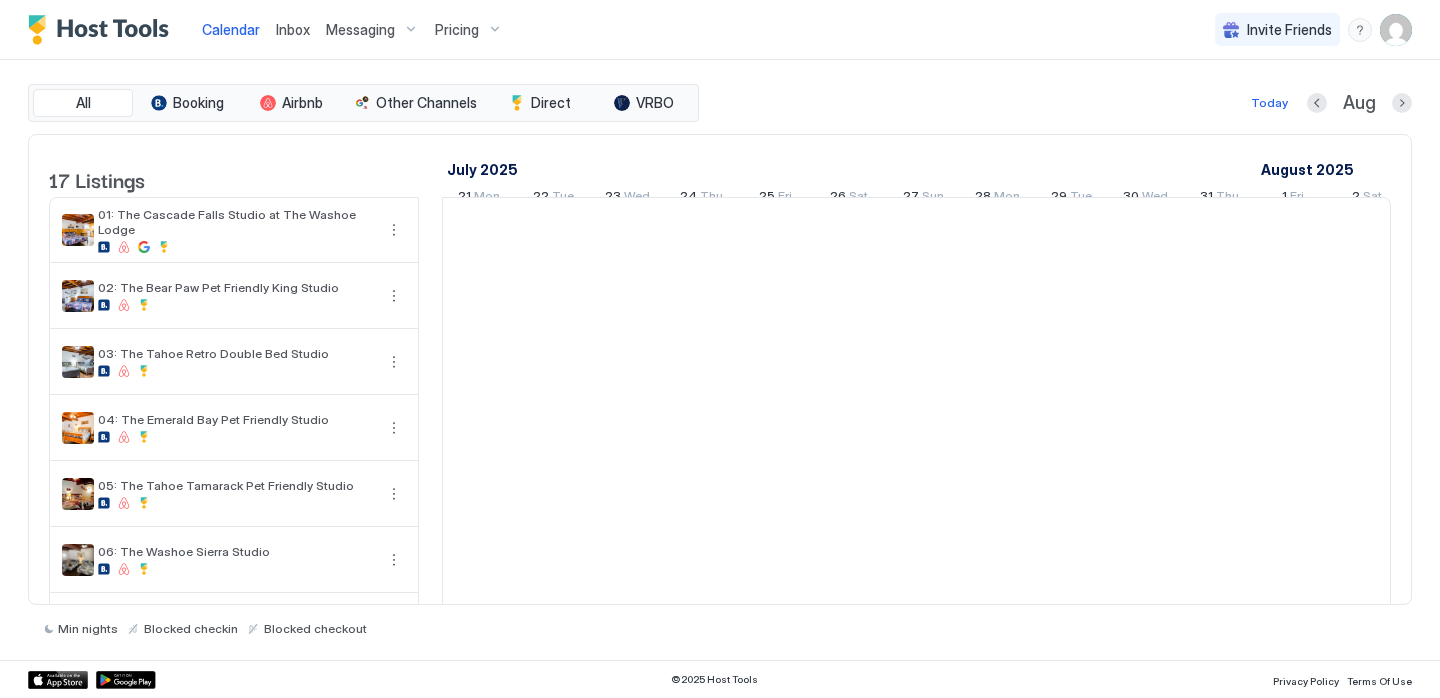 scroll, scrollTop: 0, scrollLeft: 1111, axis: horizontal 